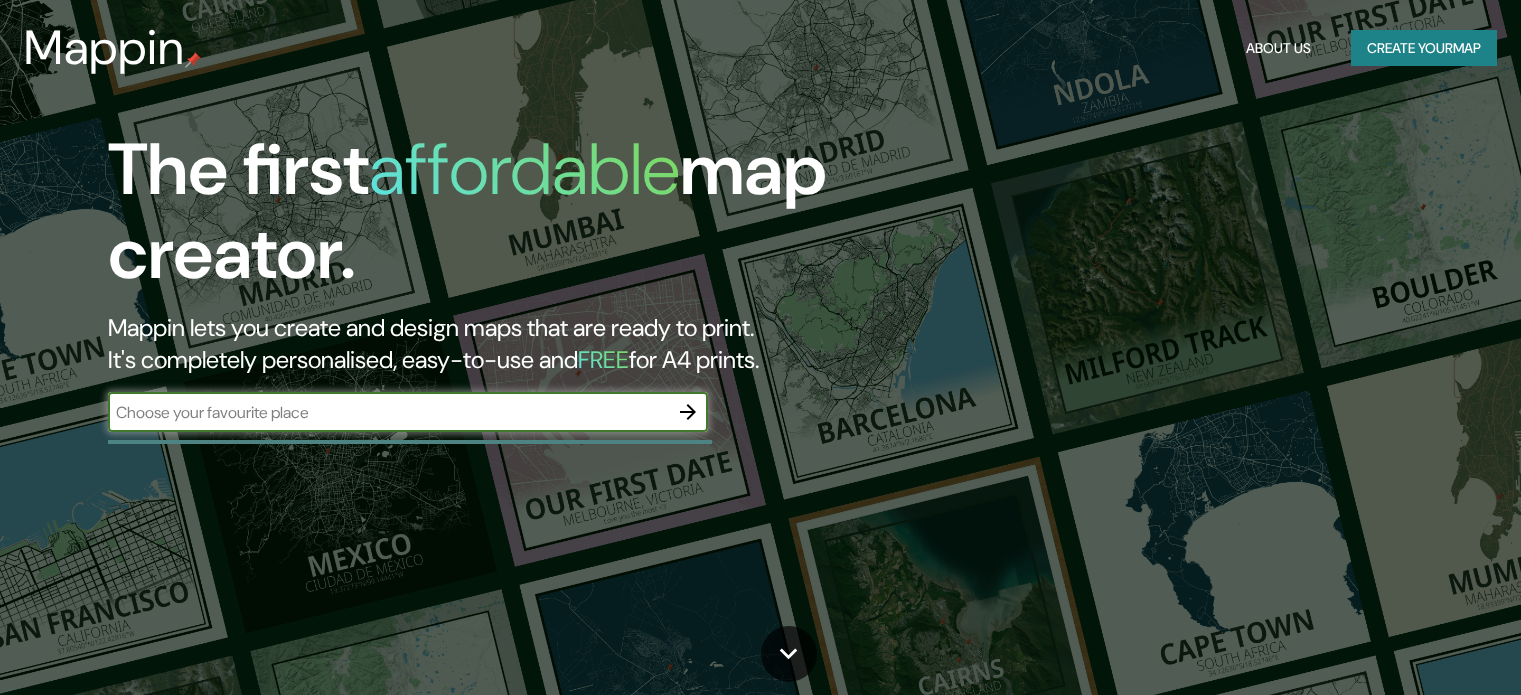 scroll, scrollTop: 0, scrollLeft: 0, axis: both 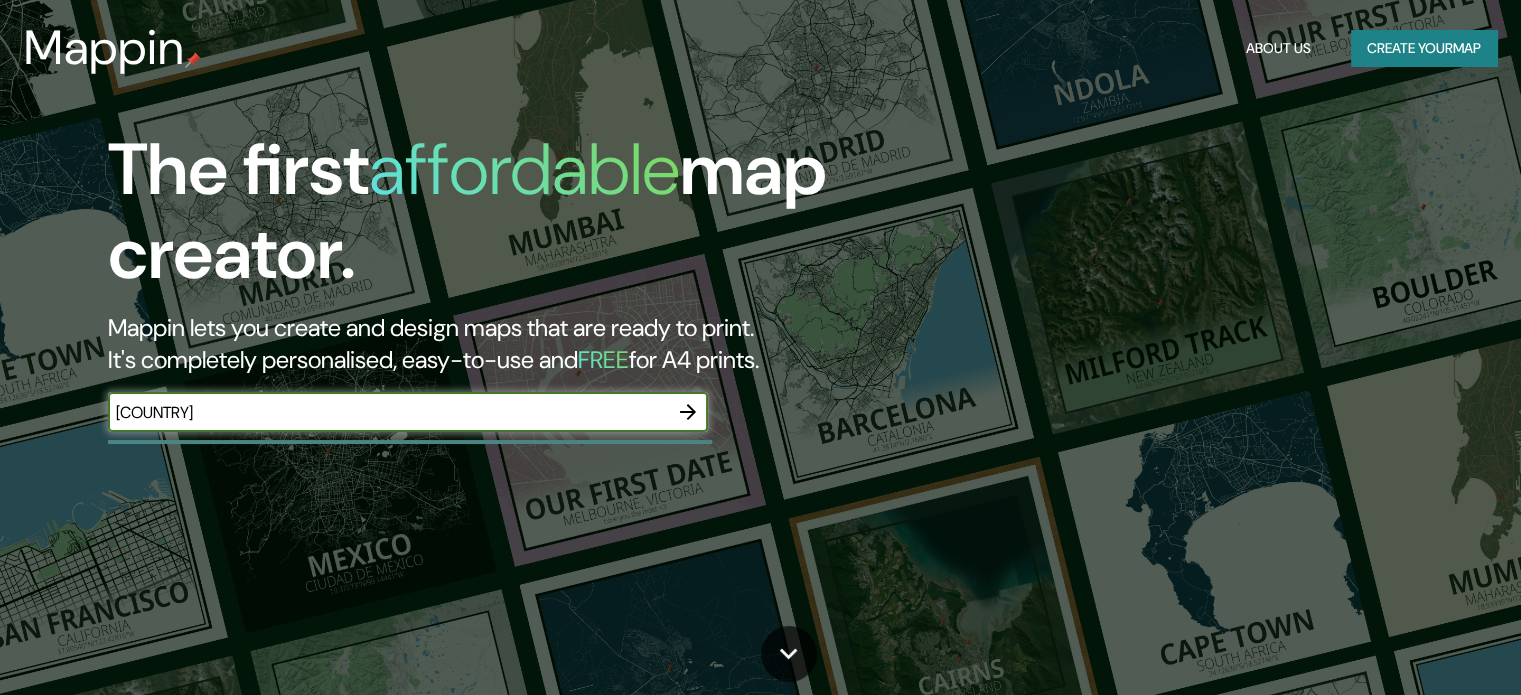 type on "[COUNTRY]" 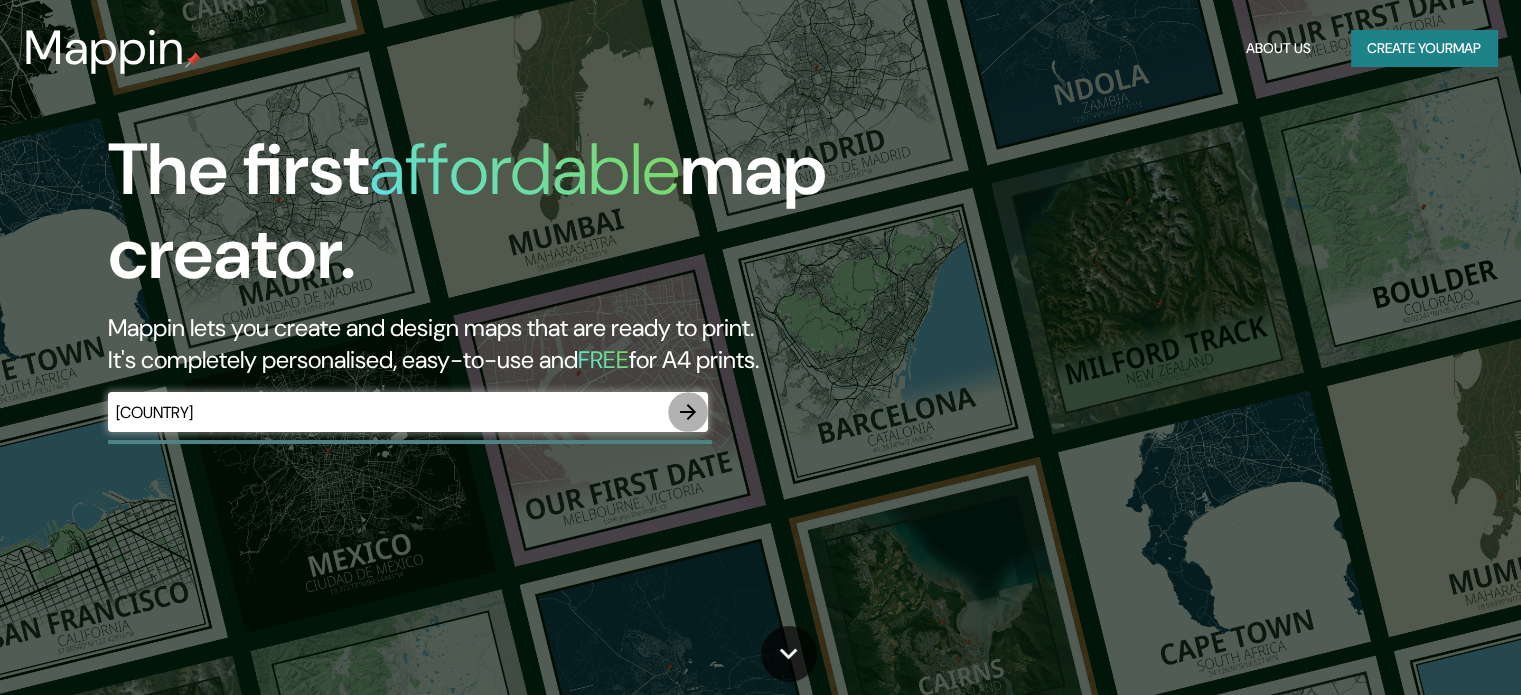 click 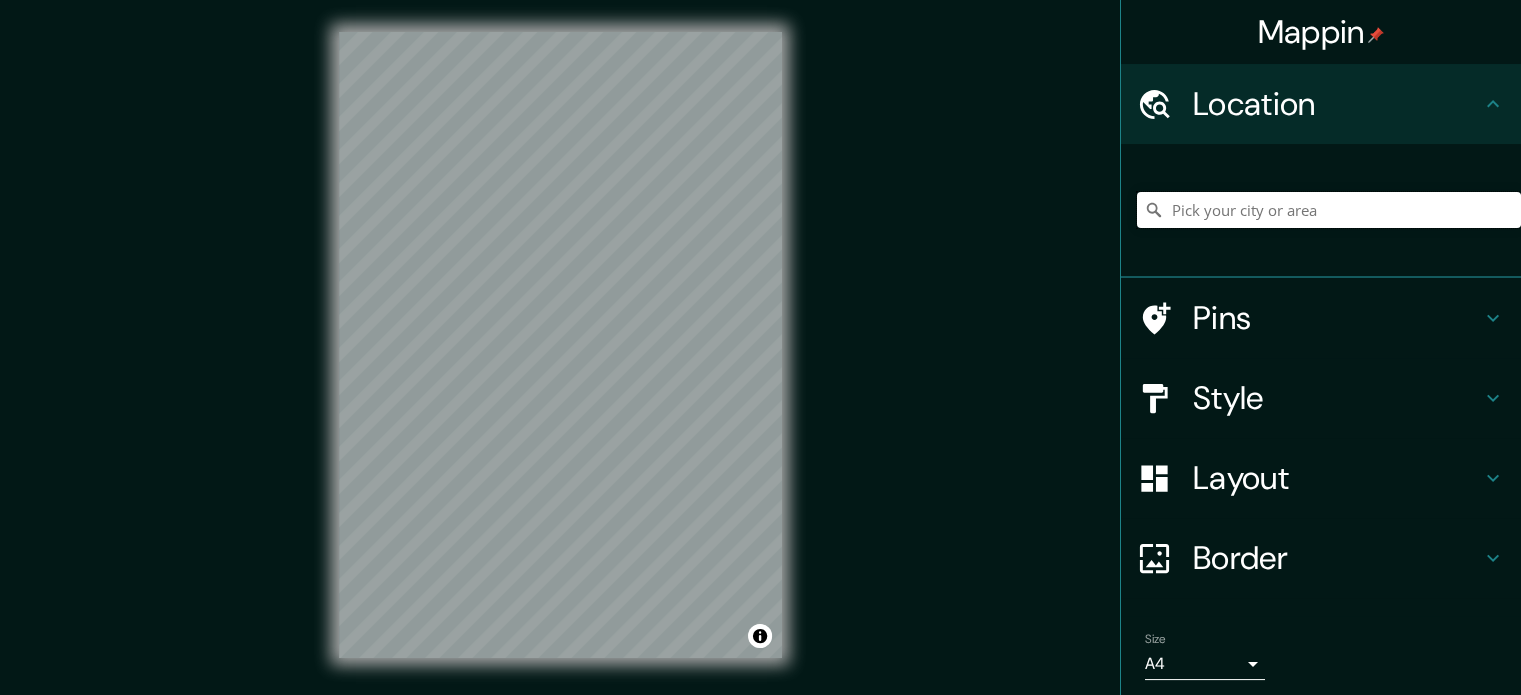click at bounding box center (1329, 210) 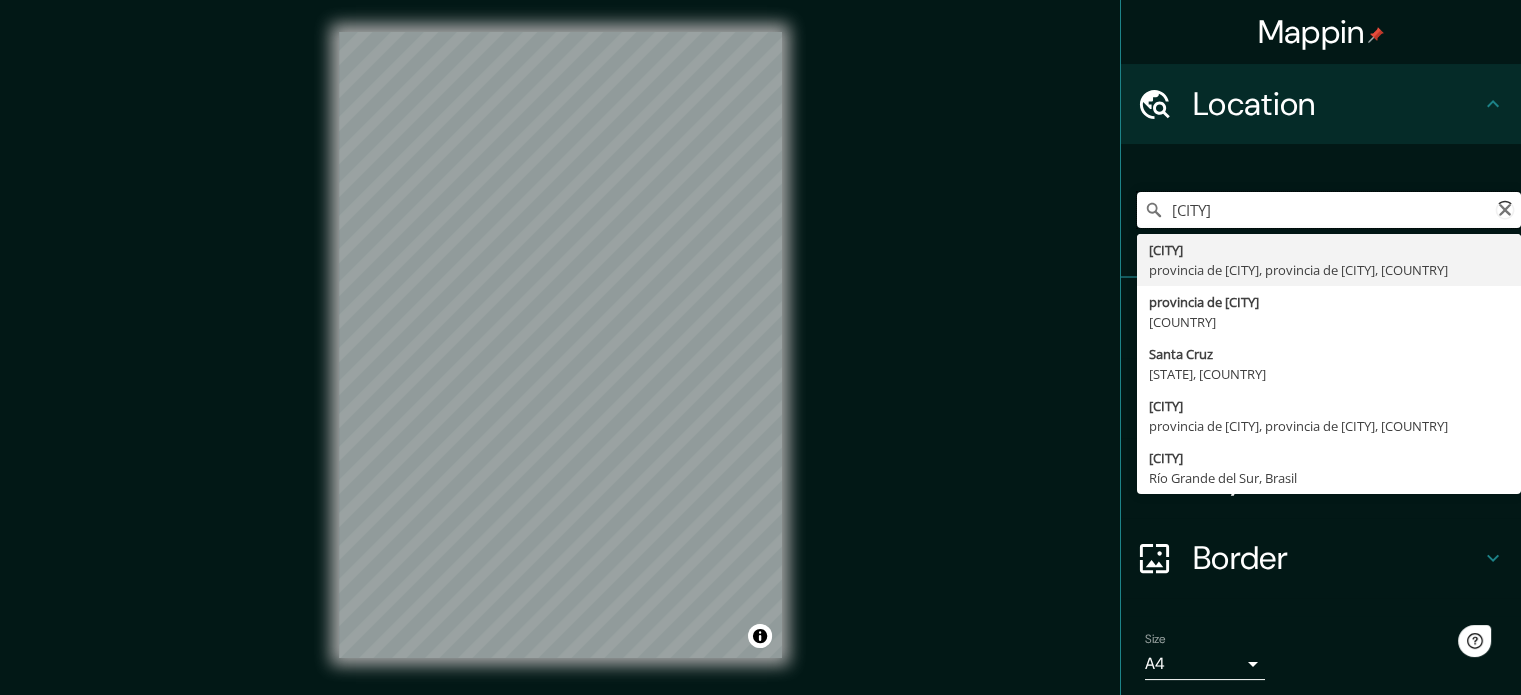 scroll, scrollTop: 0, scrollLeft: 0, axis: both 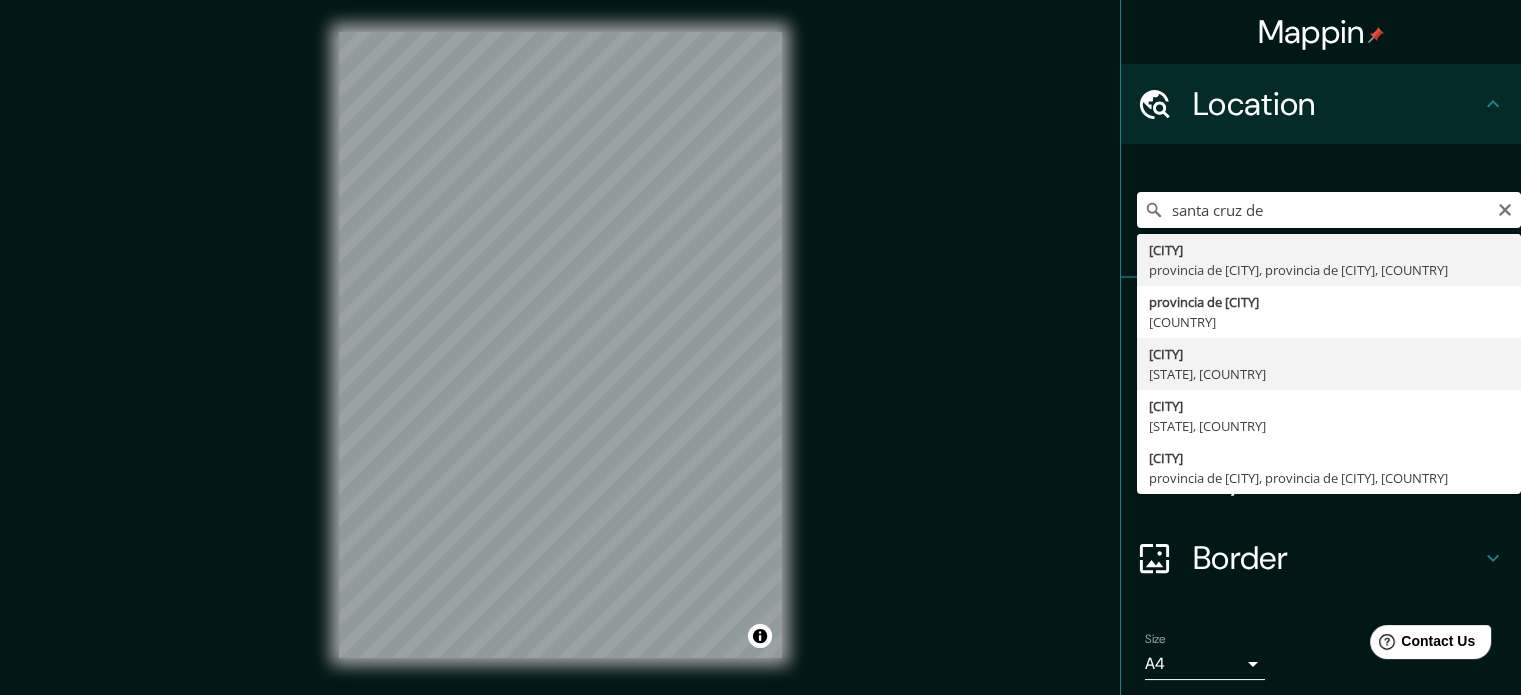type on "[CITY], [STATE], [COUNTRY]" 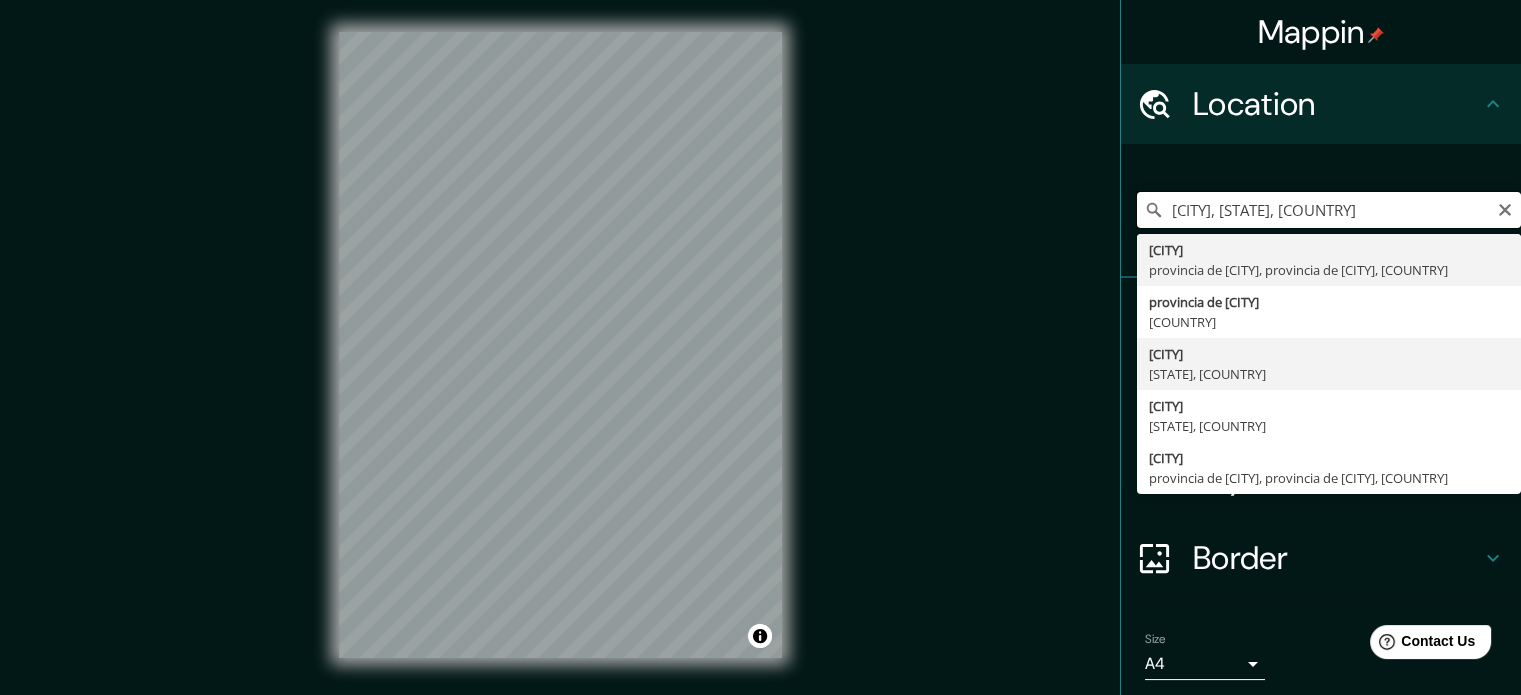 scroll, scrollTop: 0, scrollLeft: 0, axis: both 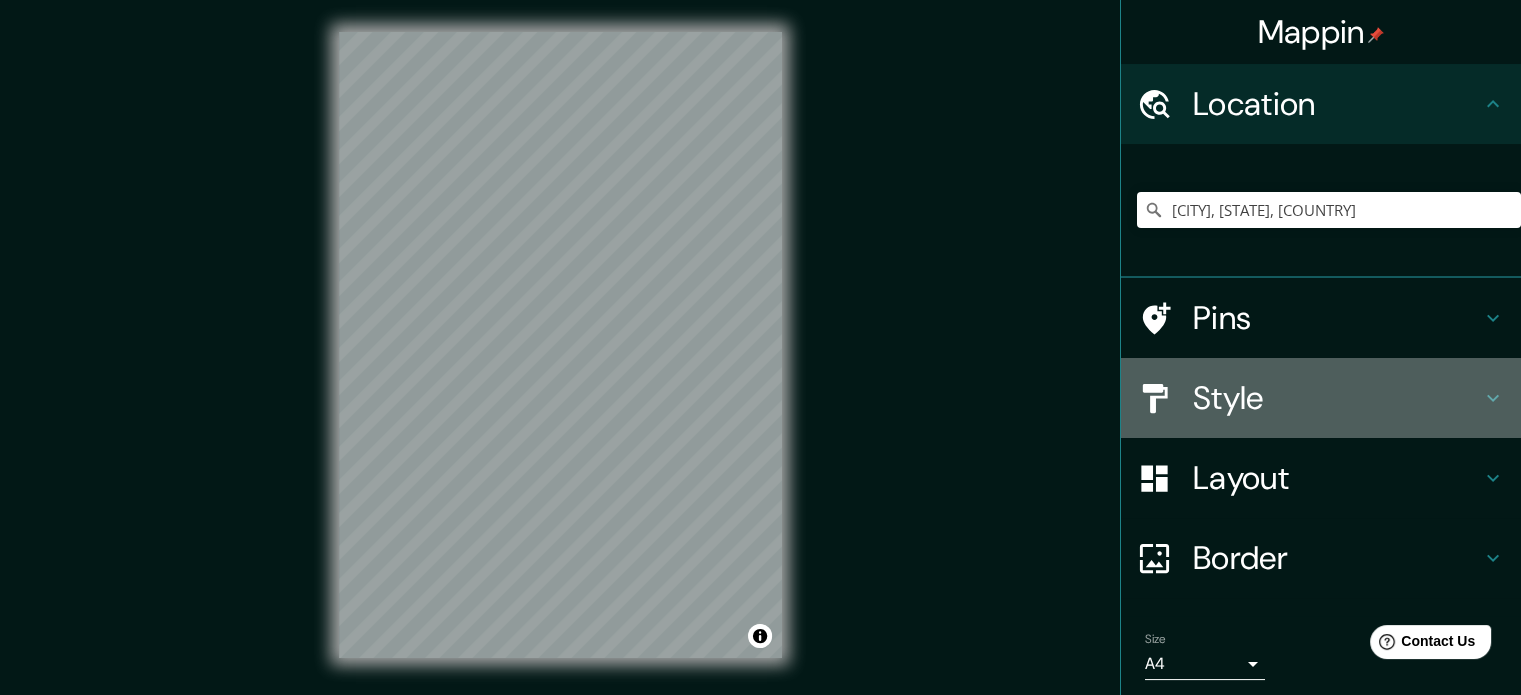 click on "Style" at bounding box center [1337, 398] 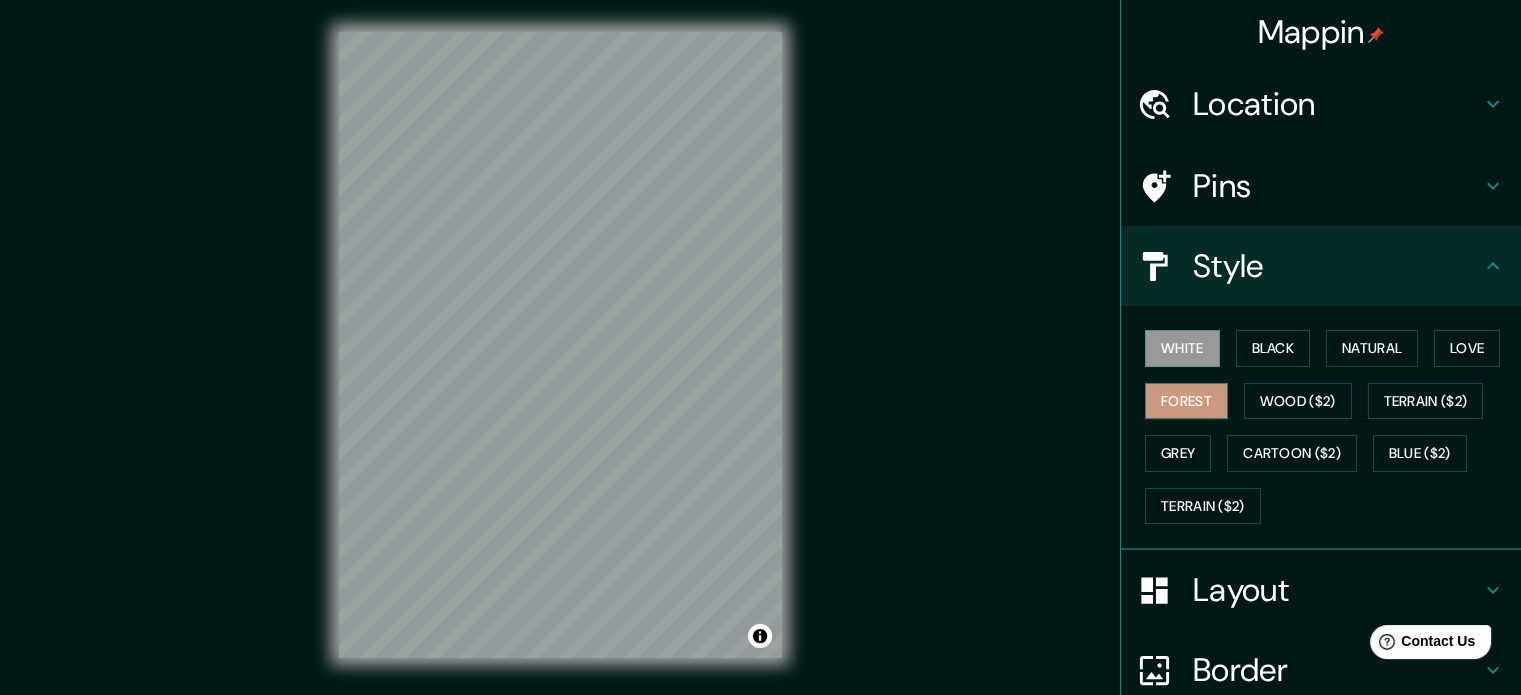 click on "Forest" at bounding box center (1186, 401) 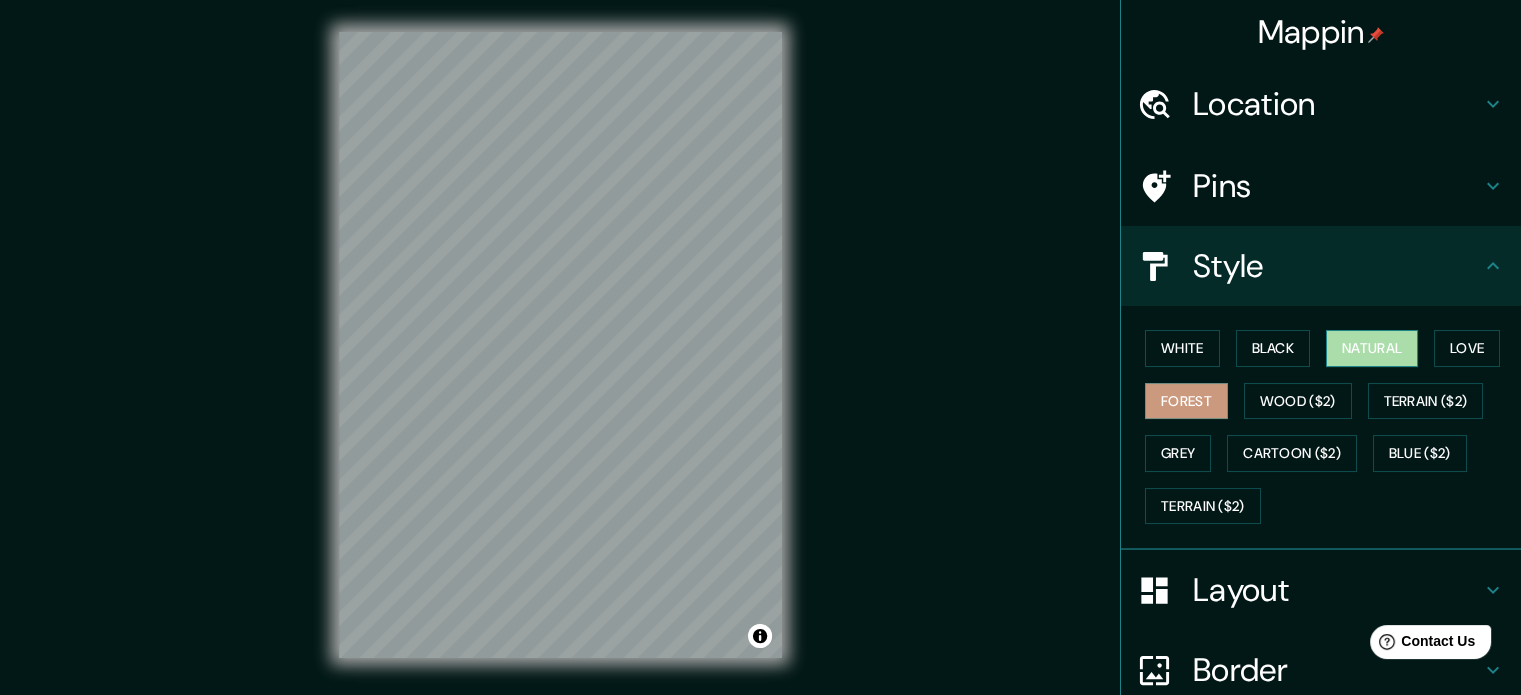 click on "Natural" at bounding box center (1372, 348) 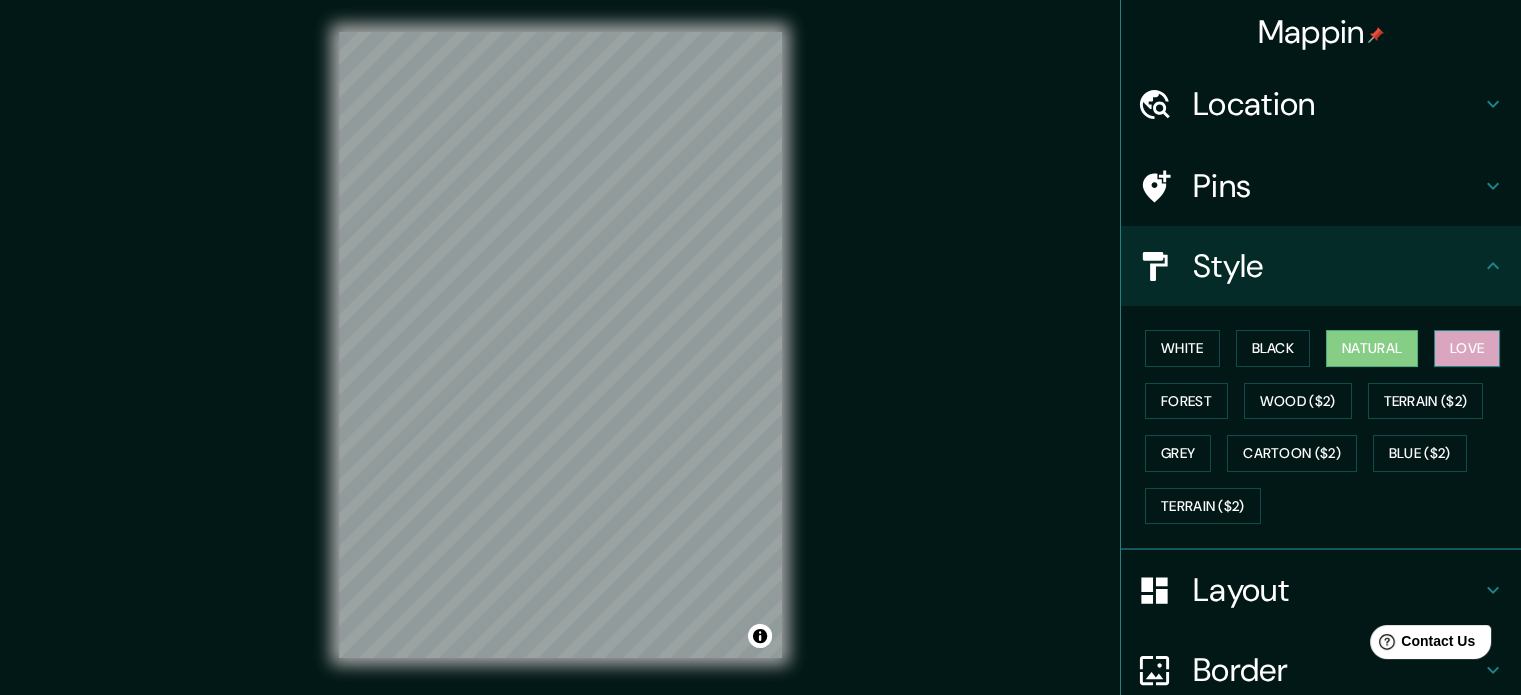 click on "Love" at bounding box center (1467, 348) 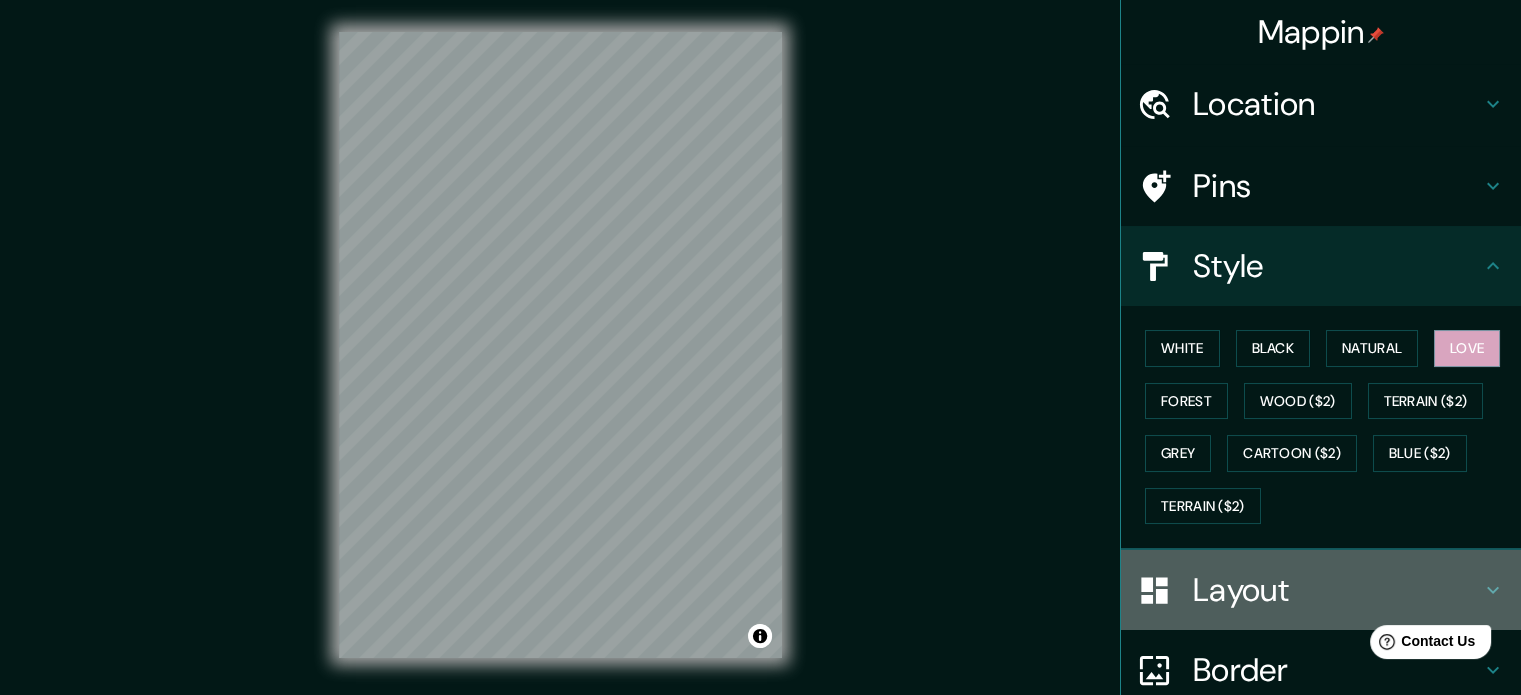 click on "Layout" at bounding box center (1337, 590) 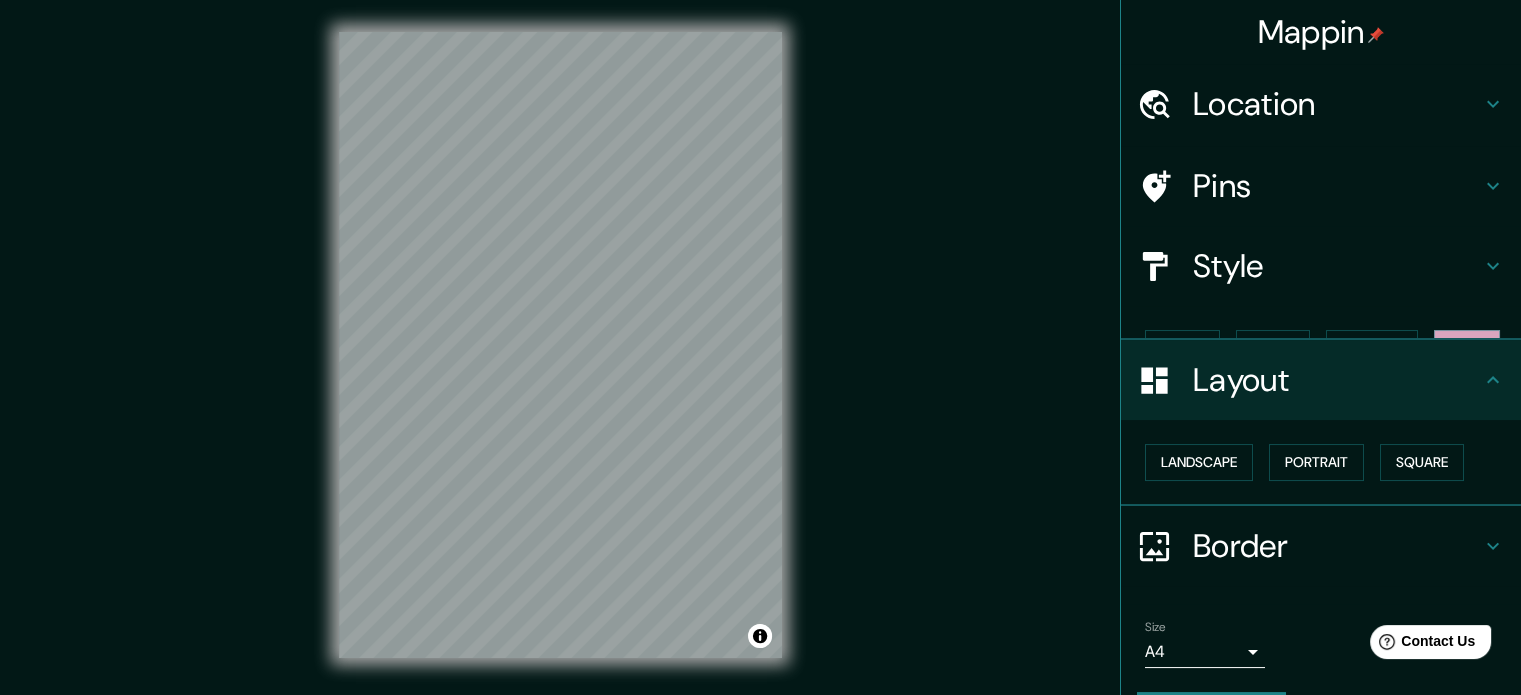 scroll, scrollTop: 22, scrollLeft: 0, axis: vertical 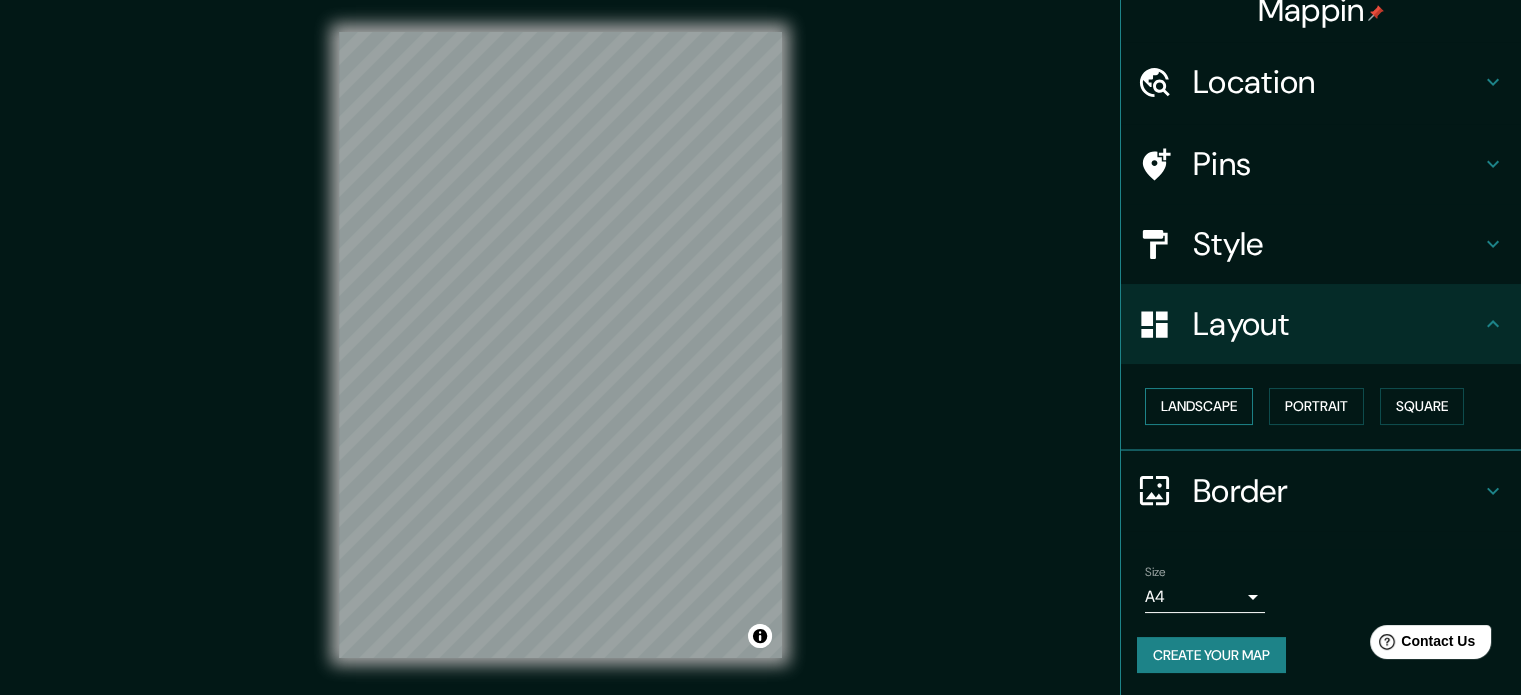 click on "Landscape" at bounding box center (1199, 406) 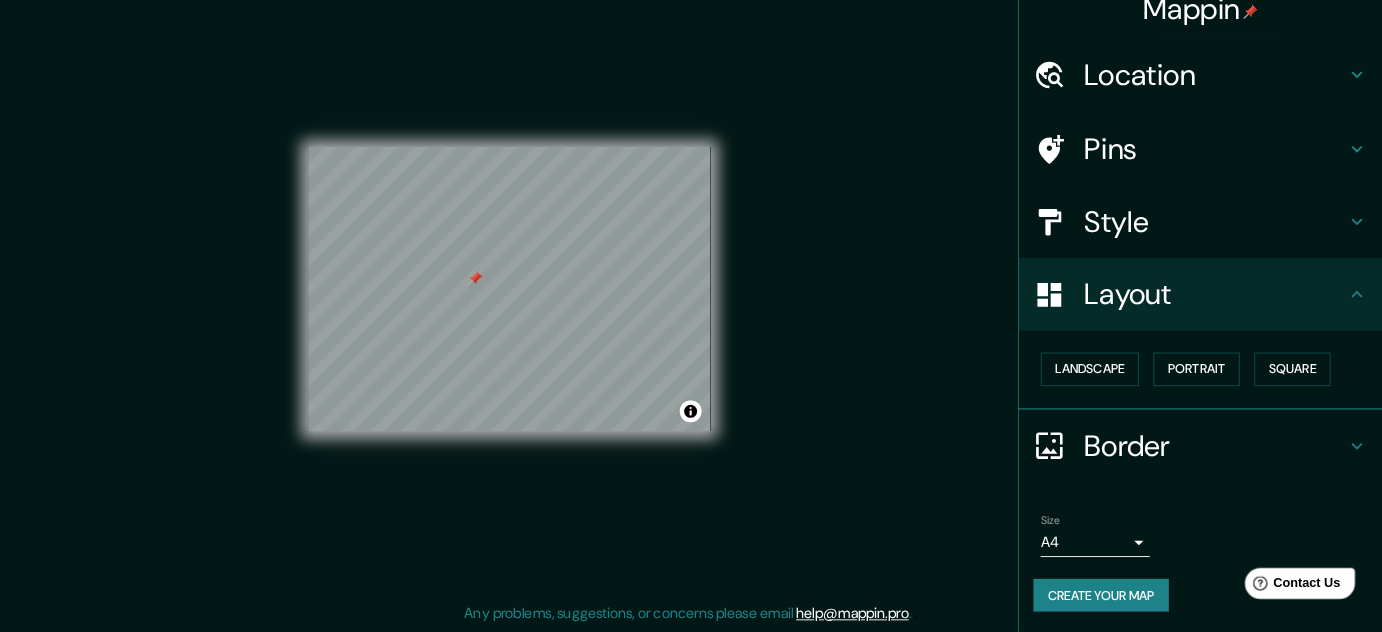 scroll, scrollTop: 26, scrollLeft: 0, axis: vertical 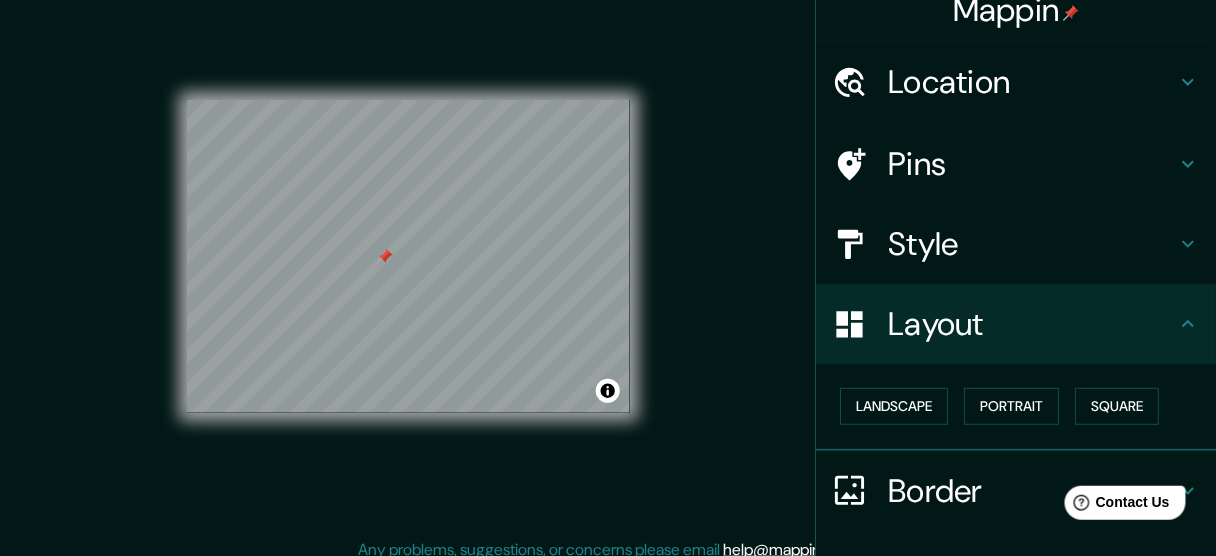 drag, startPoint x: 371, startPoint y: 246, endPoint x: 385, endPoint y: 257, distance: 17.804493 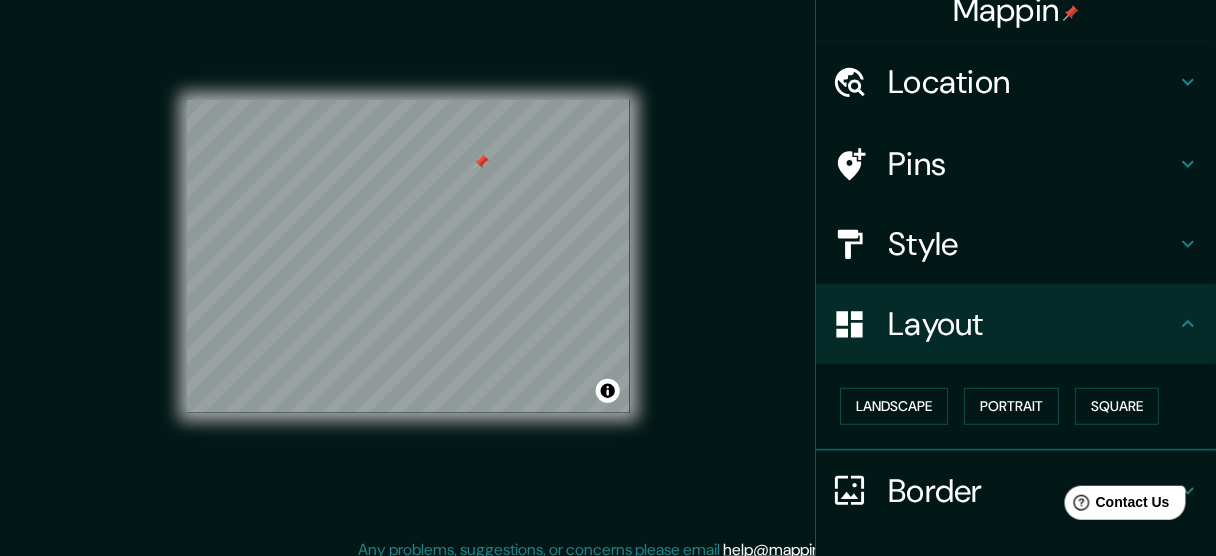 click on "© Mapbox   © OpenStreetMap   Improve this map" at bounding box center (408, 256) 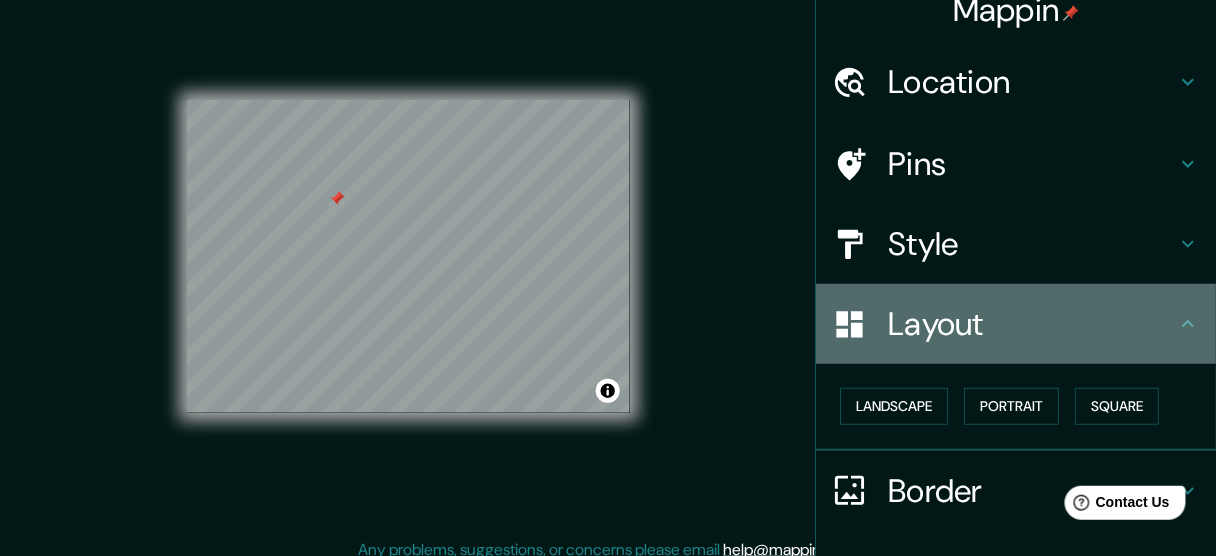 click on "Layout" at bounding box center (1032, 324) 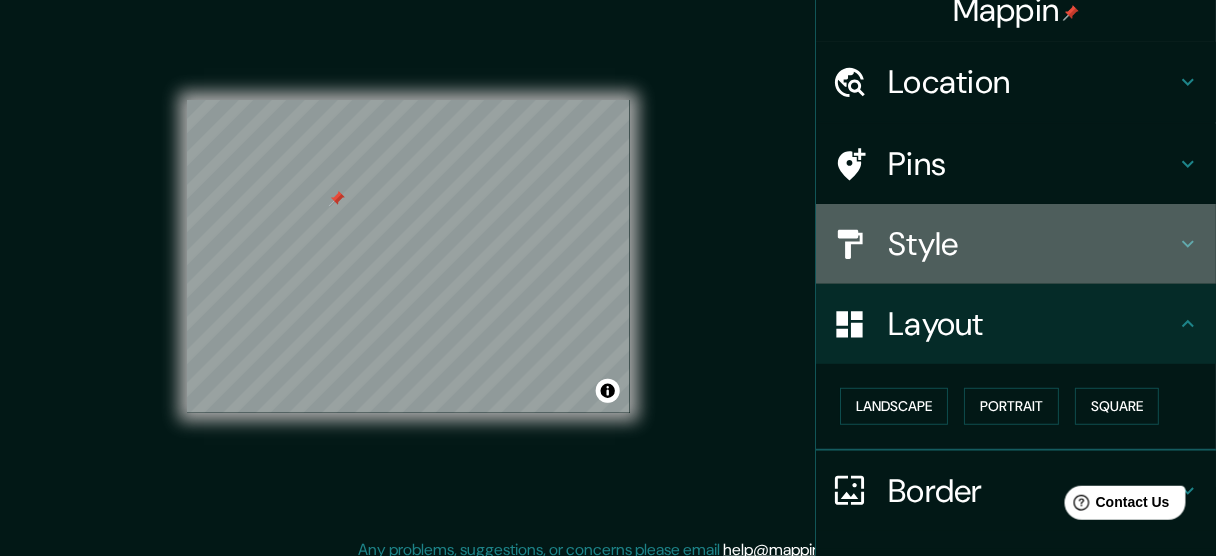 click on "Style" at bounding box center [1032, 244] 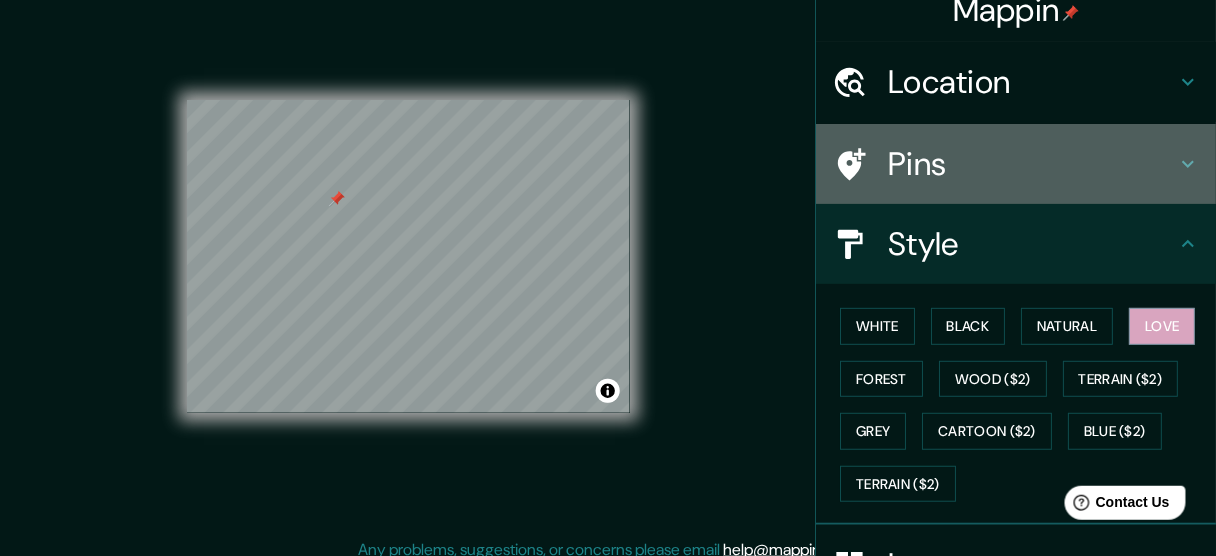 click on "Pins" at bounding box center (1032, 164) 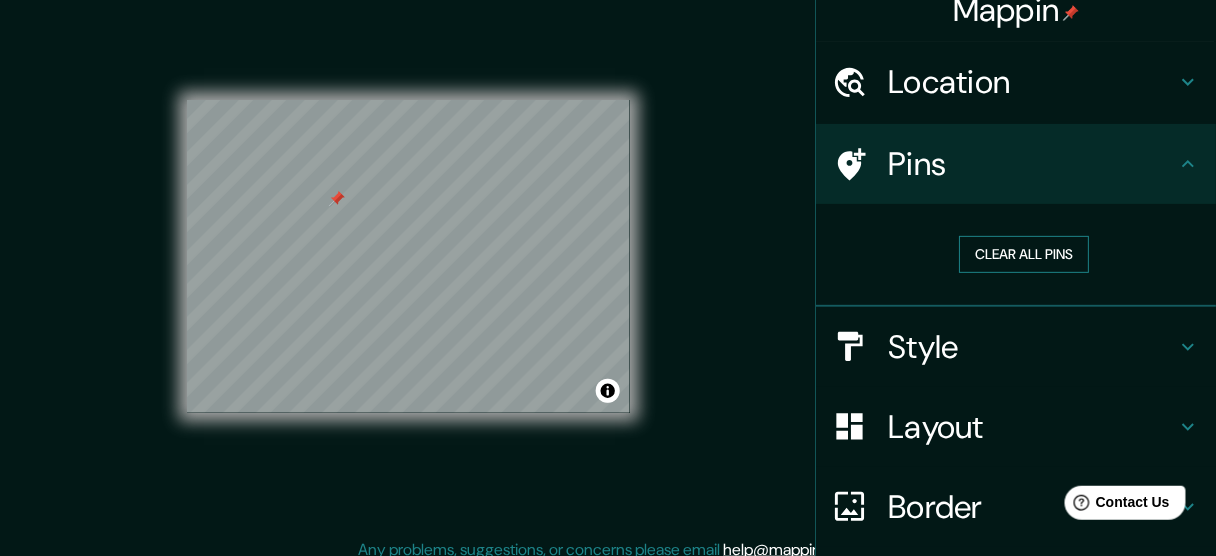 click on "Clear all pins" at bounding box center [1024, 254] 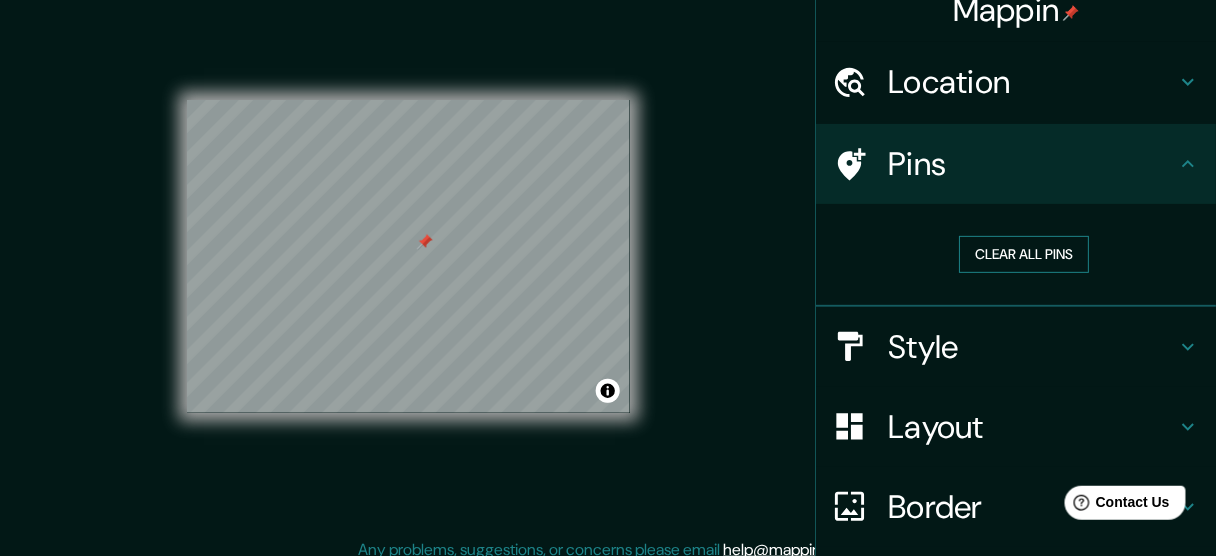 click on "Clear all pins" at bounding box center (1024, 254) 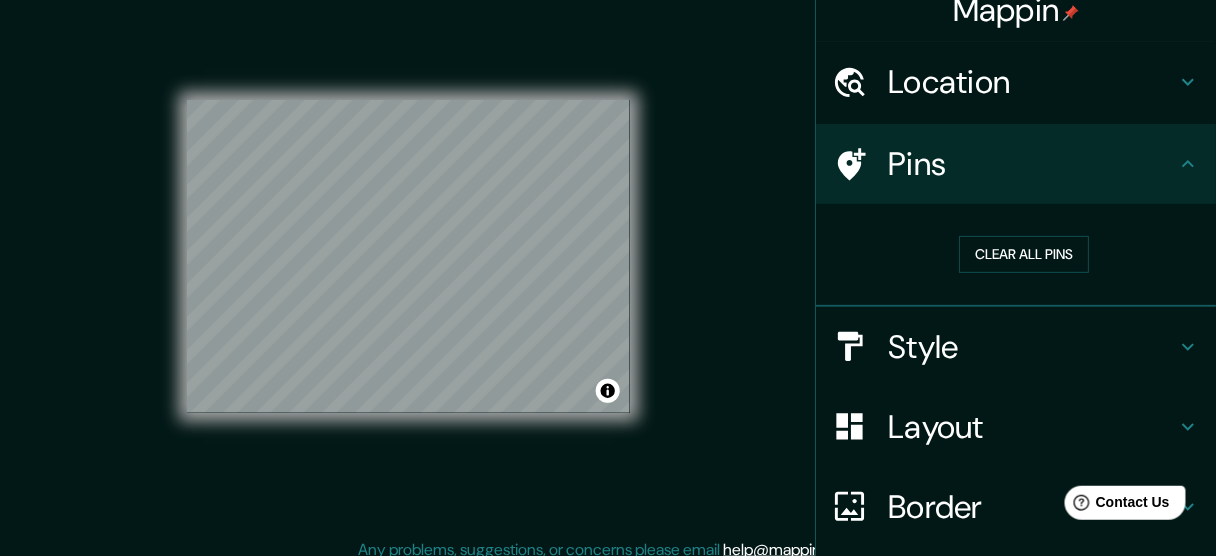 click on "Style" at bounding box center (1032, 347) 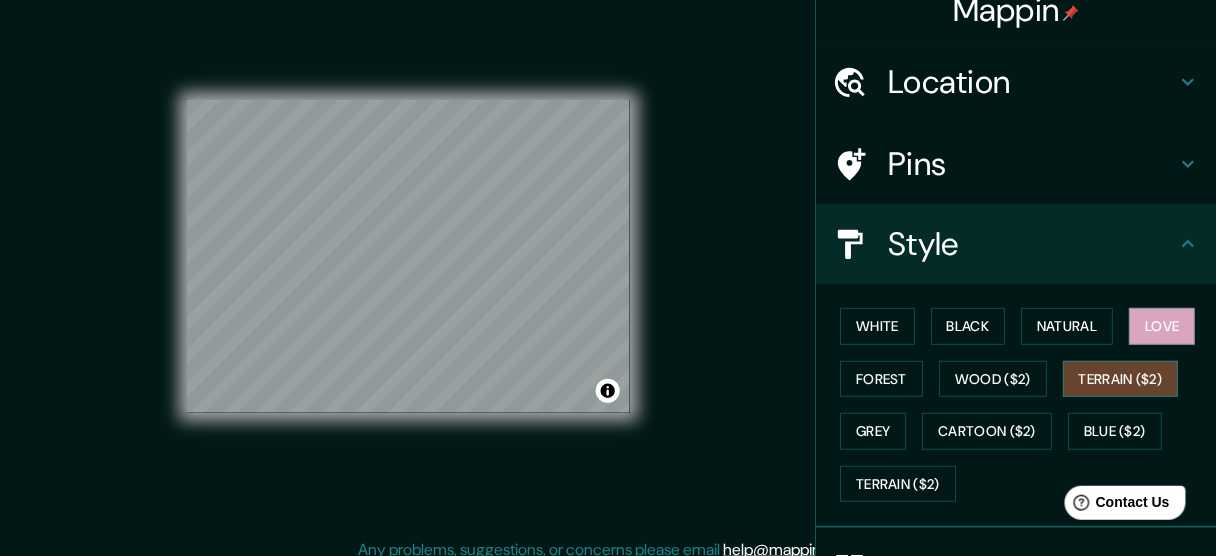 click on "Terrain ($2)" at bounding box center [1121, 379] 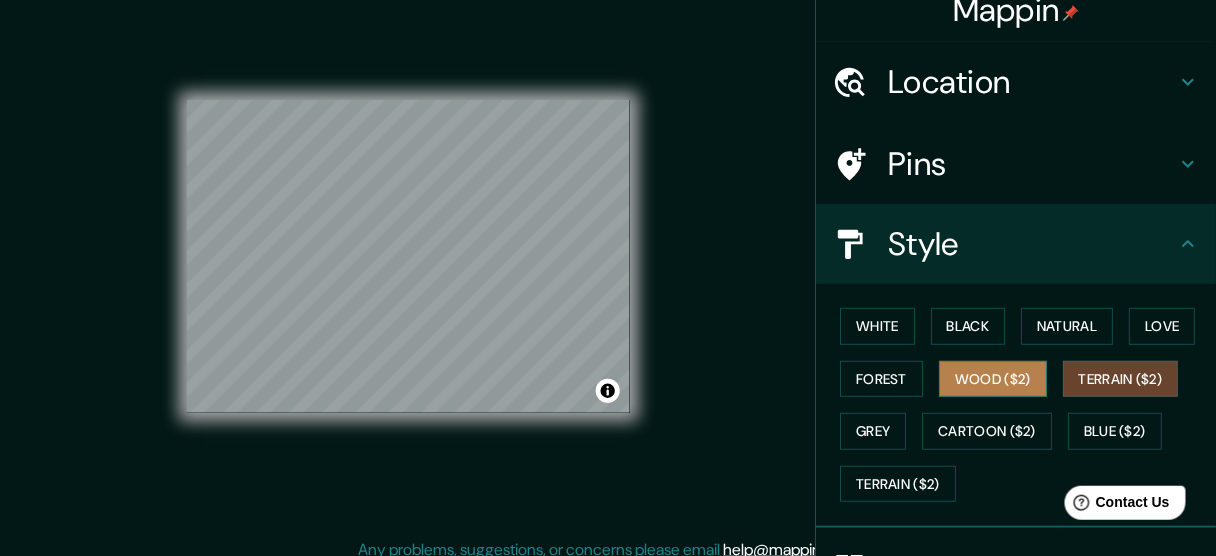 click on "Wood ($2)" at bounding box center [993, 379] 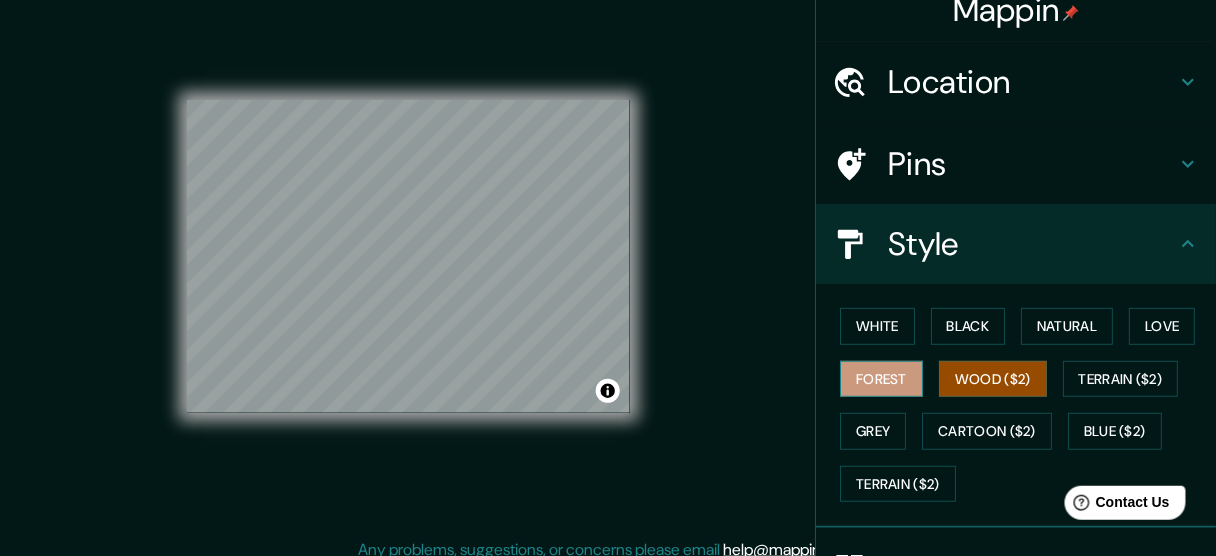 click on "Forest" at bounding box center (881, 379) 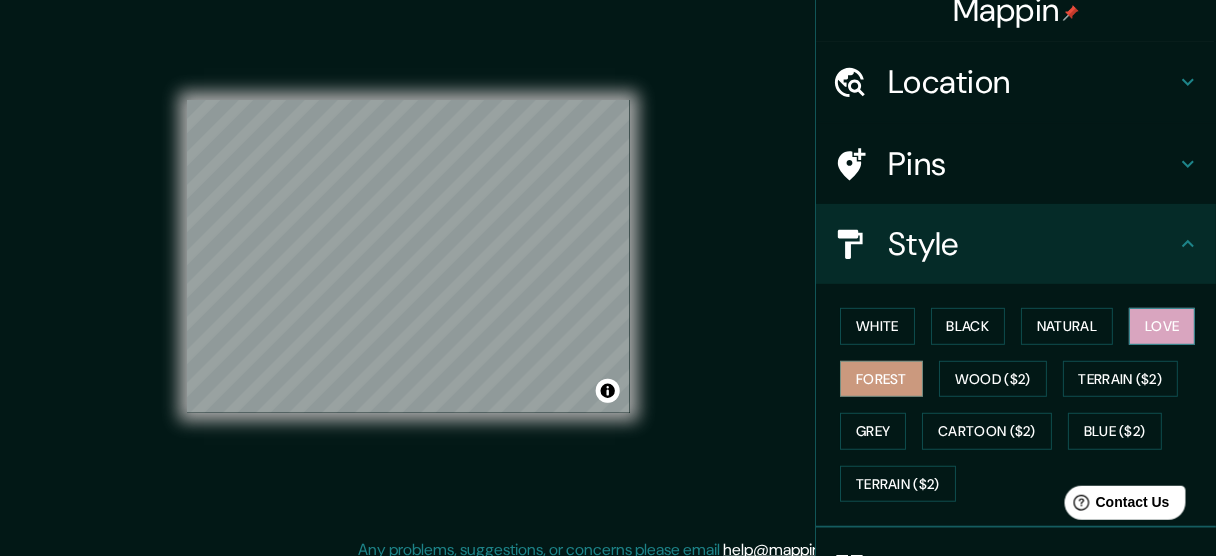 click on "Love" at bounding box center [1162, 326] 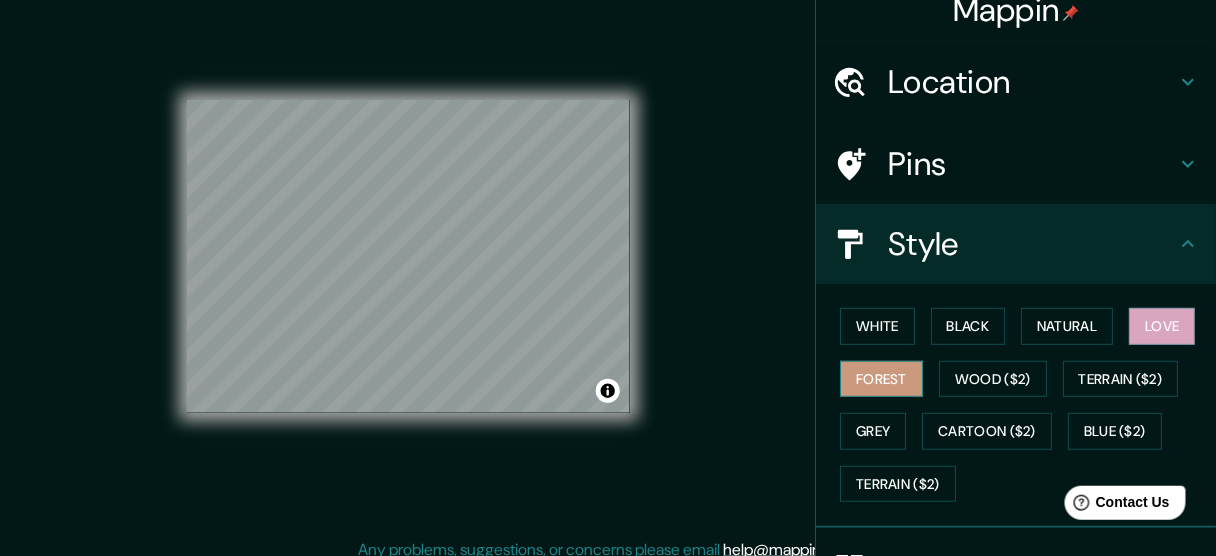 click on "Forest" at bounding box center (881, 379) 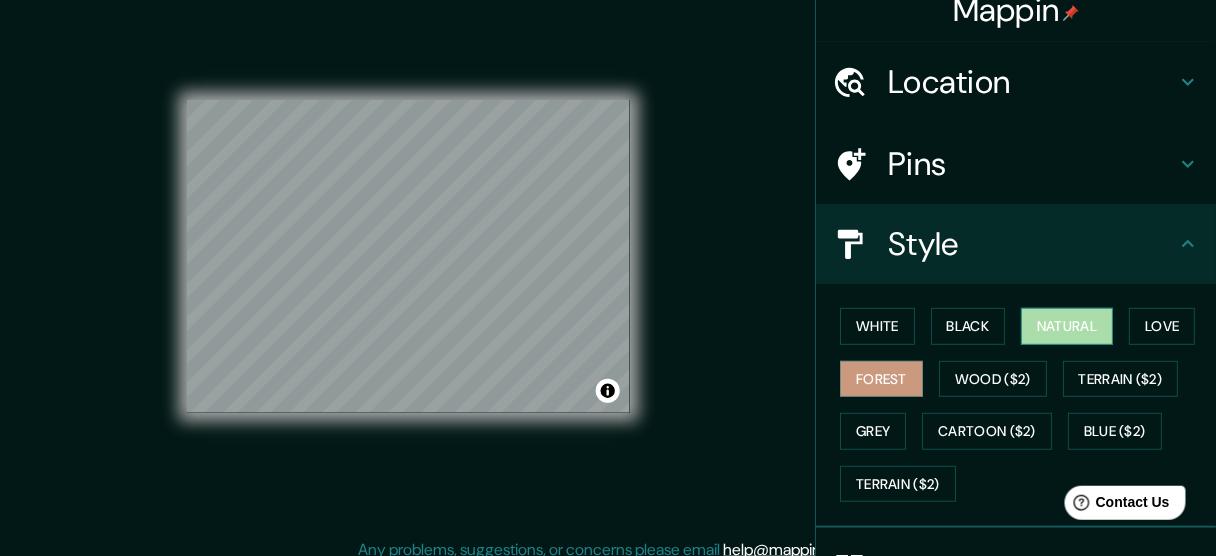 click on "Natural" at bounding box center [1067, 326] 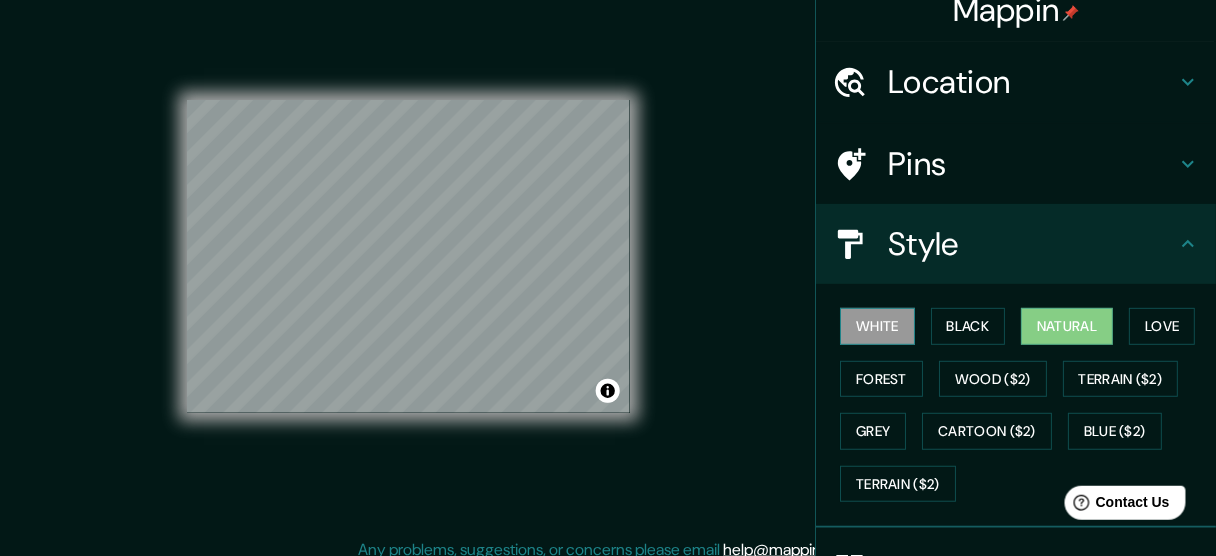 click on "White" at bounding box center [877, 326] 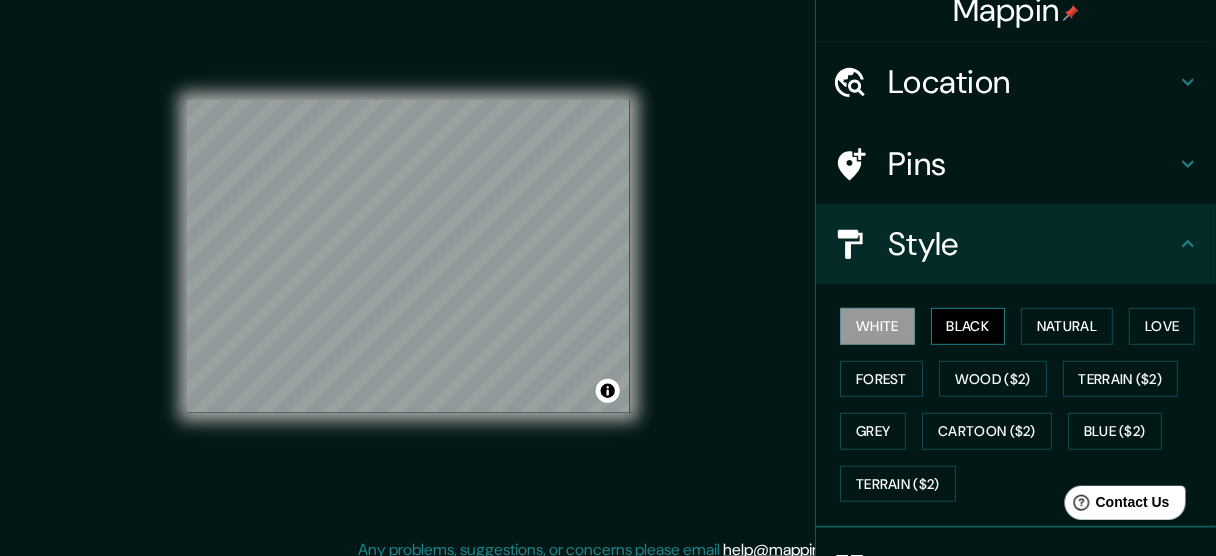 click on "Black" at bounding box center [968, 326] 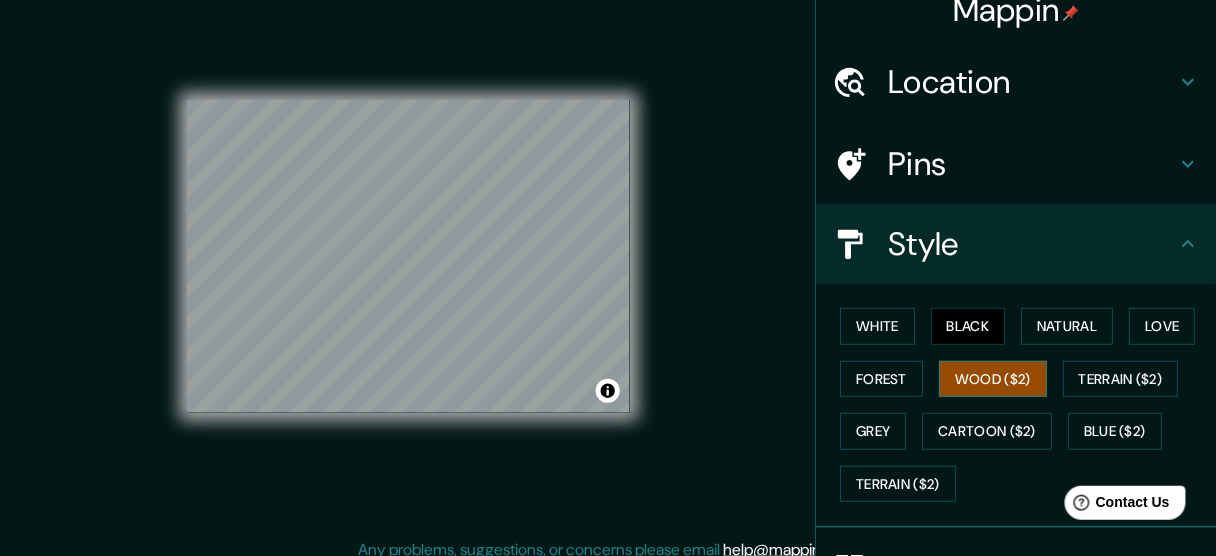 click on "Wood ($2)" at bounding box center [993, 379] 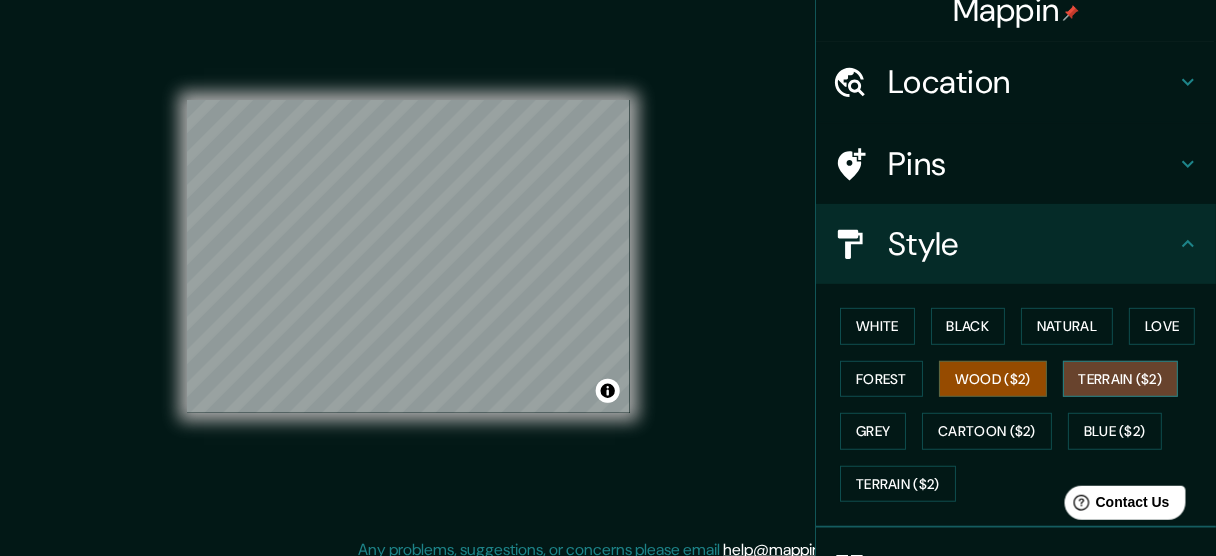 click on "Terrain ($2)" at bounding box center [1121, 379] 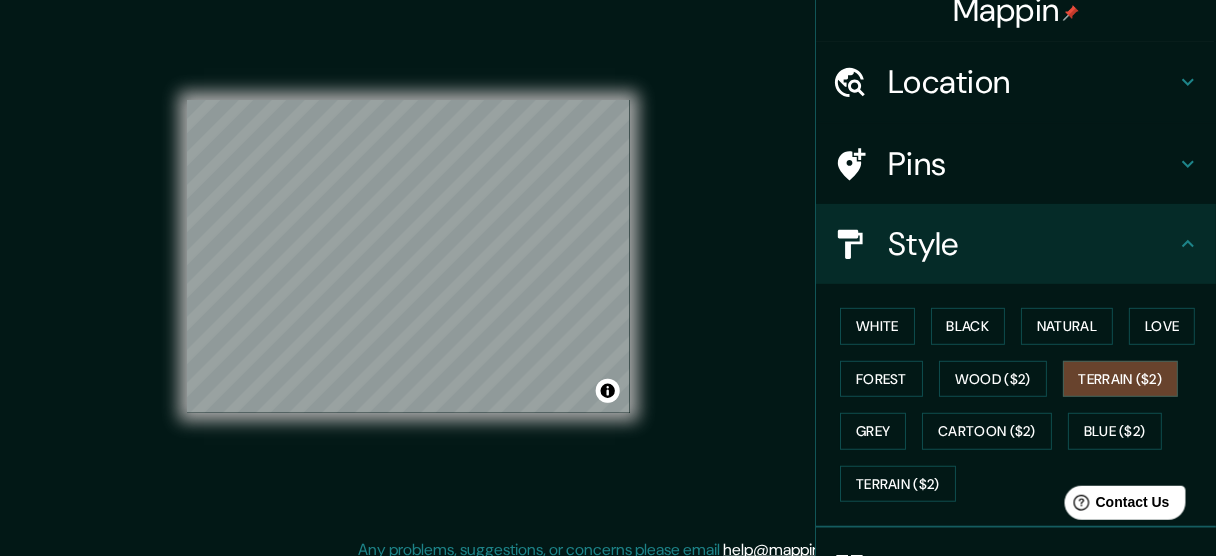 drag, startPoint x: 1111, startPoint y: 429, endPoint x: 1045, endPoint y: 443, distance: 67.46851 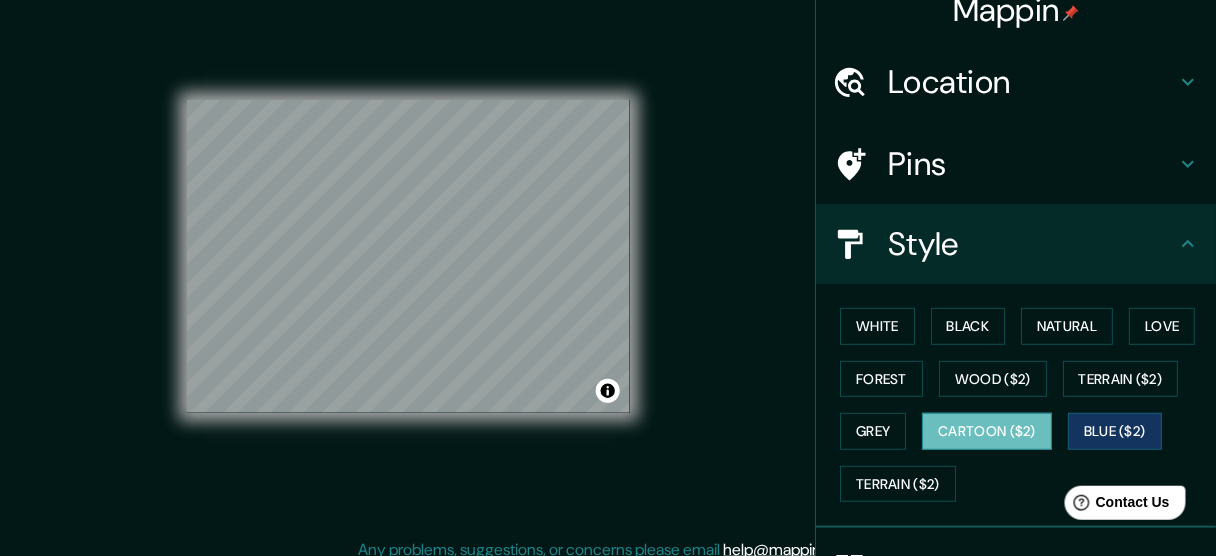 click on "Cartoon ($2)" at bounding box center (987, 431) 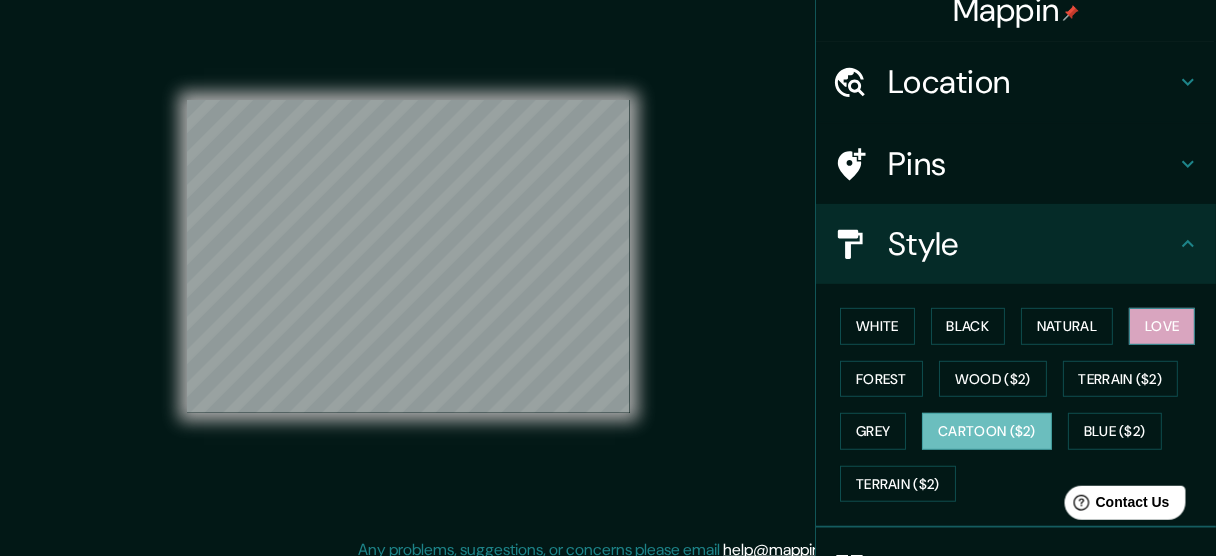 click on "Love" at bounding box center [1162, 326] 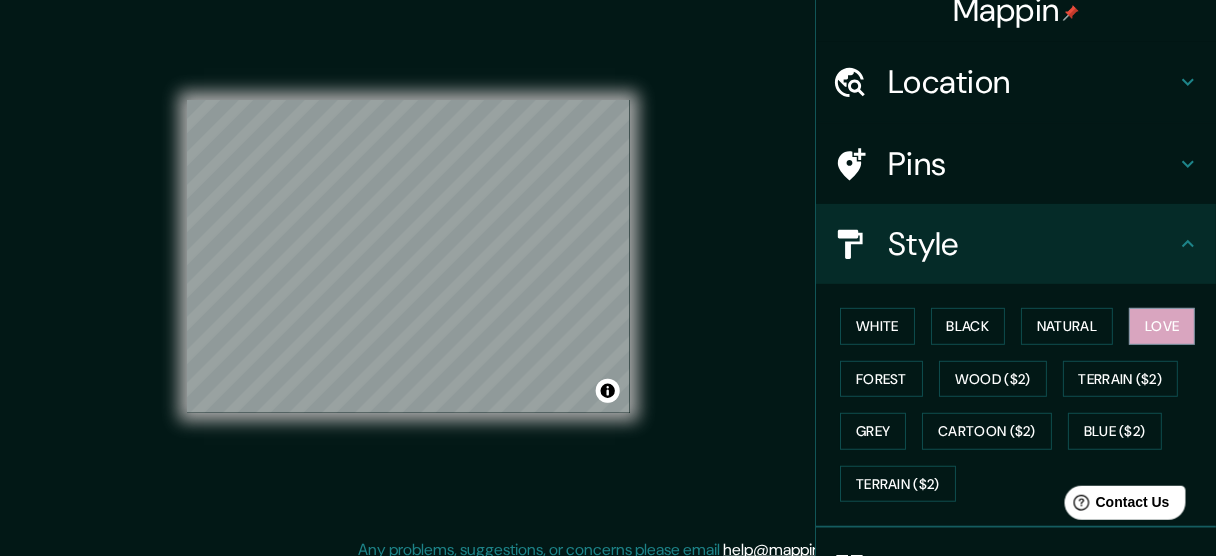click 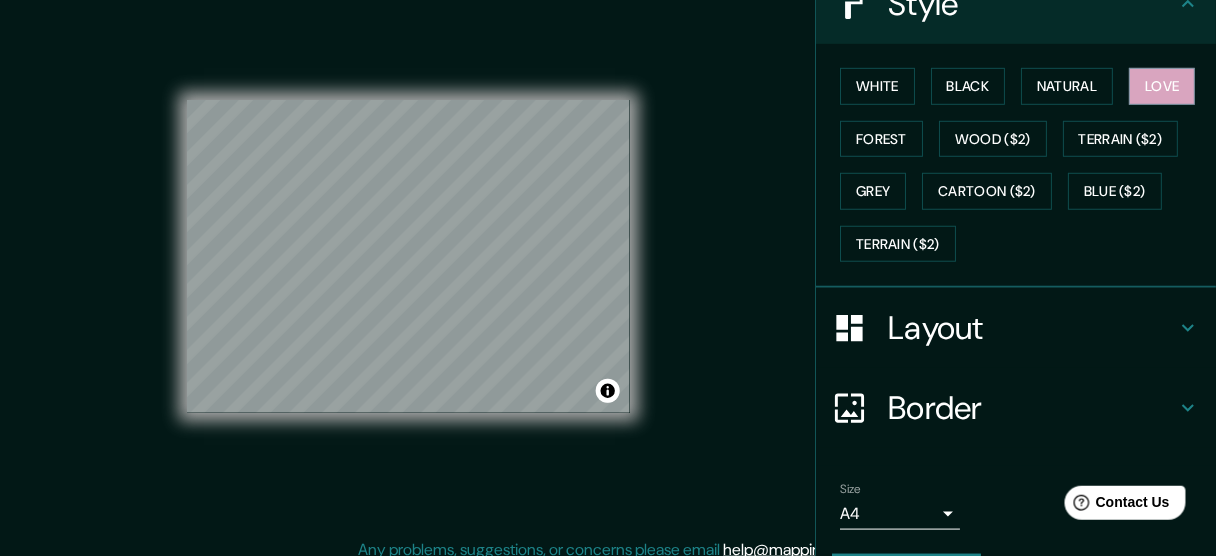 click on "Layout" at bounding box center [1032, 328] 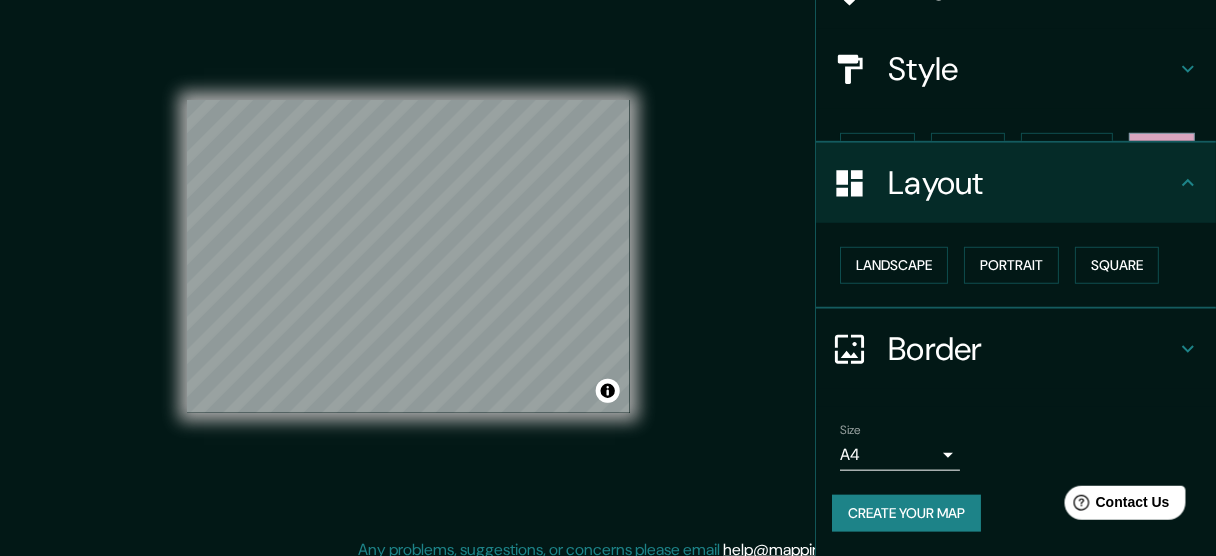 scroll, scrollTop: 161, scrollLeft: 0, axis: vertical 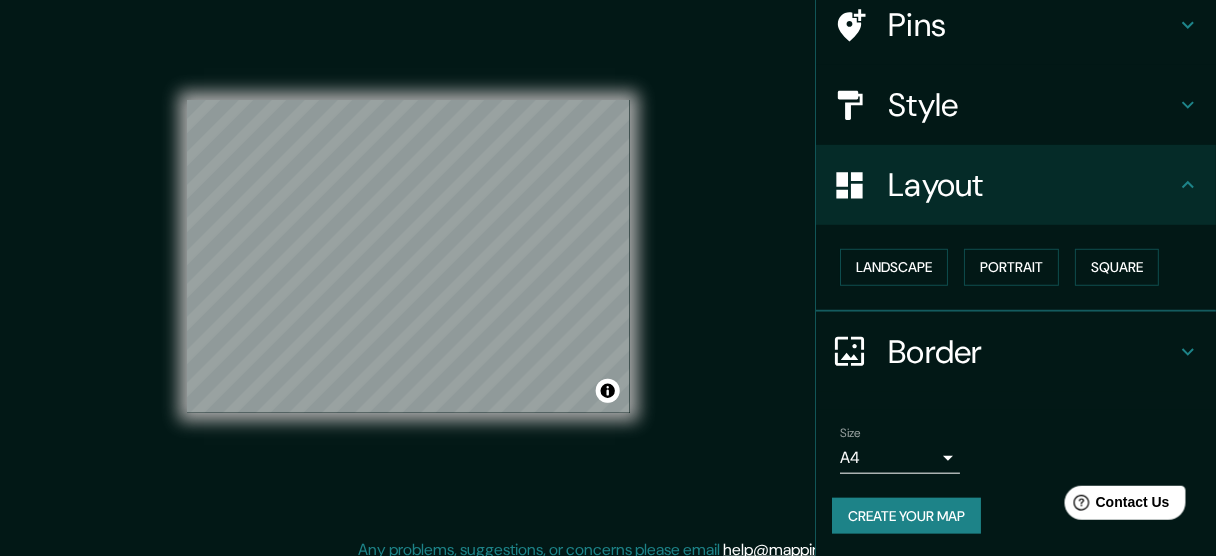 click on "Border" at bounding box center (1016, 352) 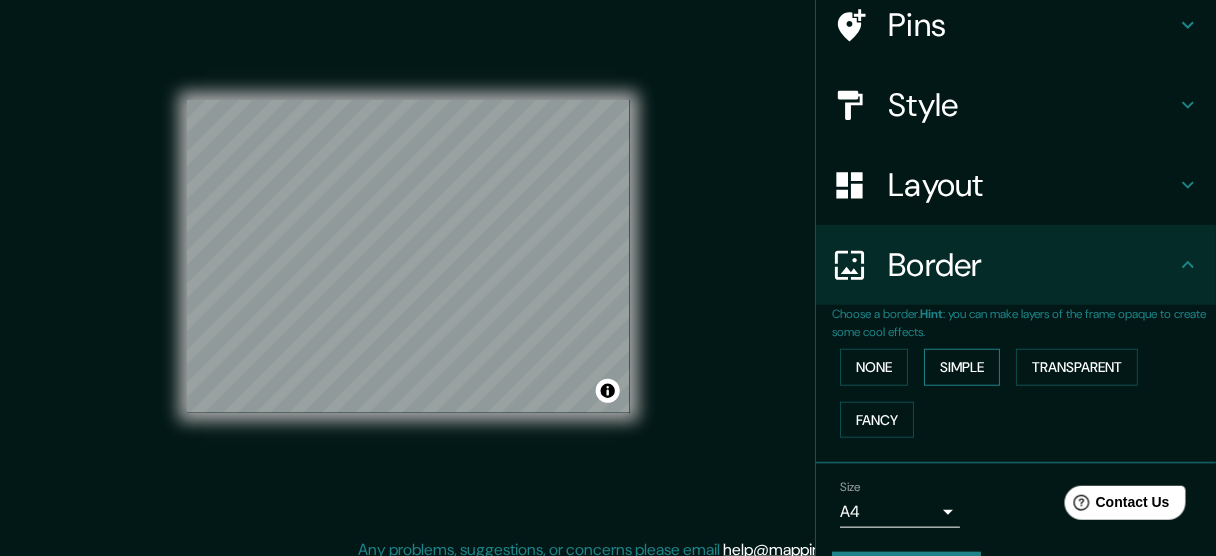click on "Simple" at bounding box center (962, 367) 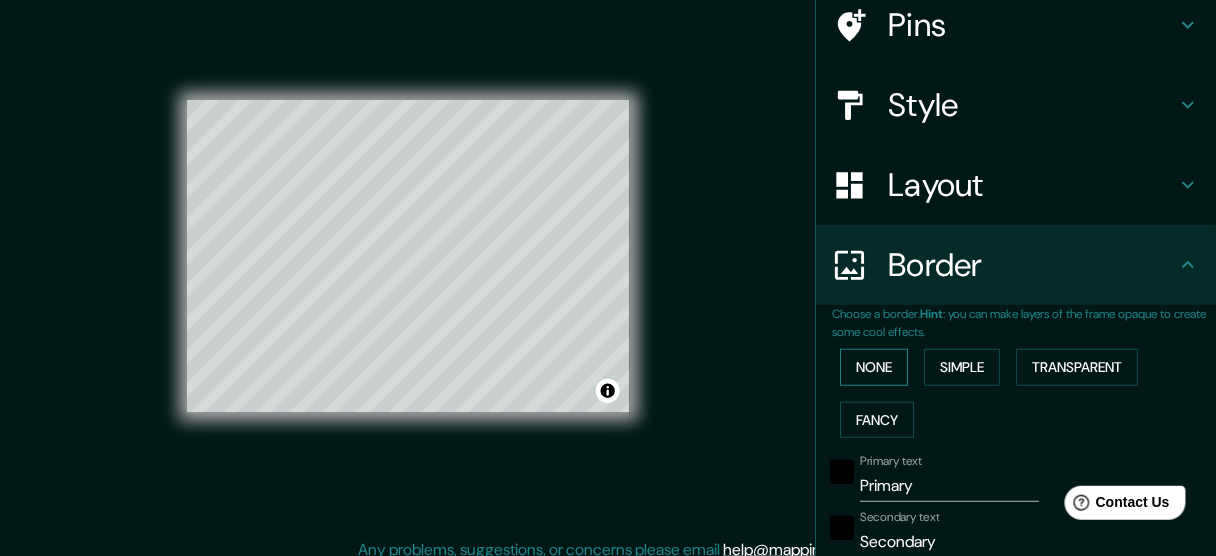 click on "None" at bounding box center [874, 367] 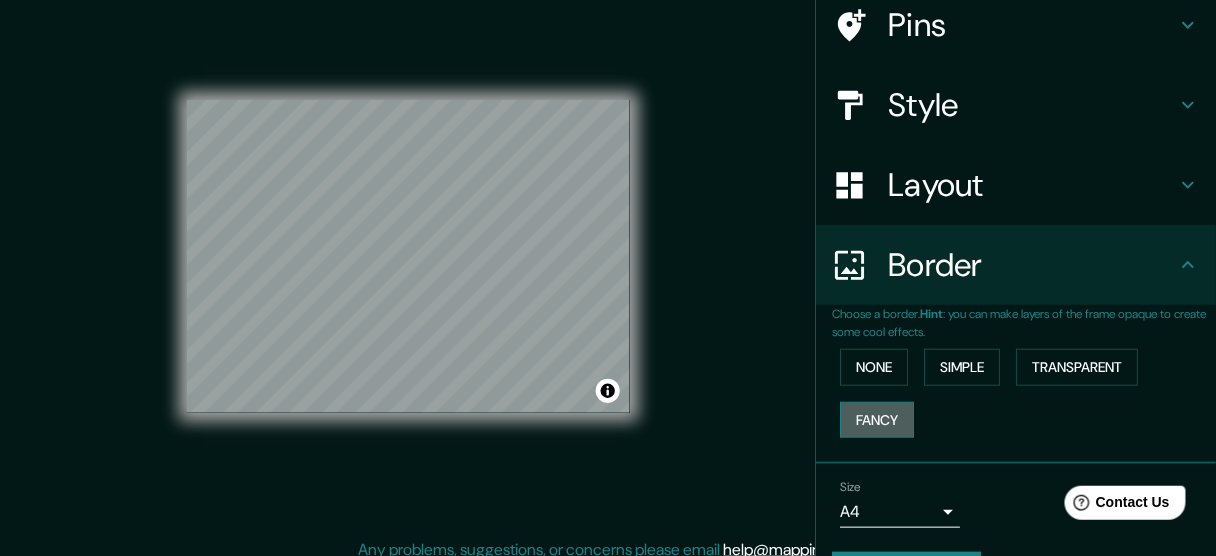 click on "Fancy" at bounding box center (877, 420) 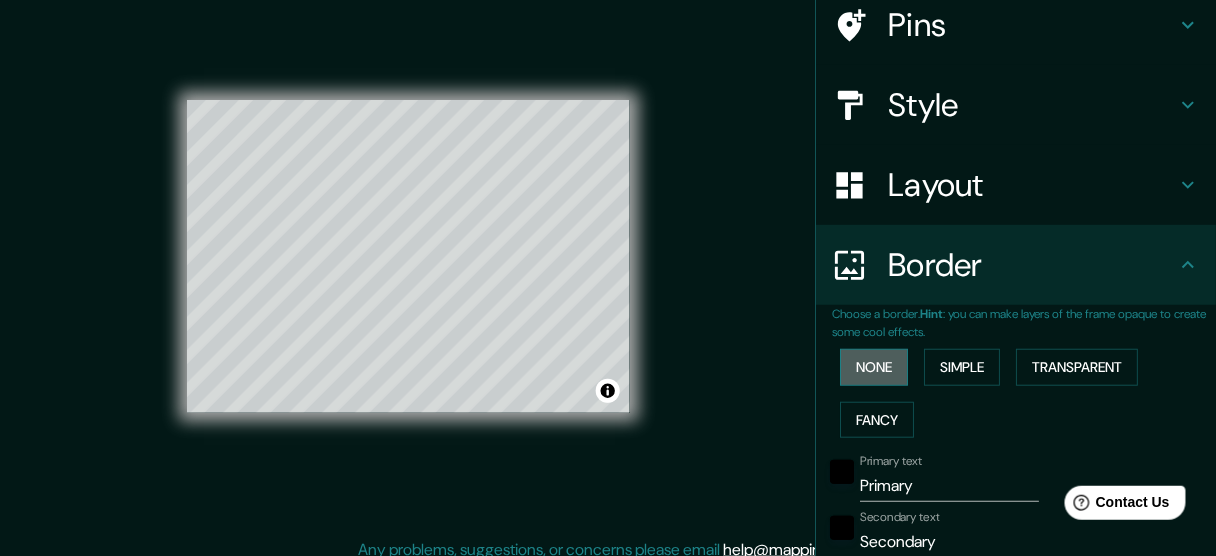 click on "None" at bounding box center [874, 367] 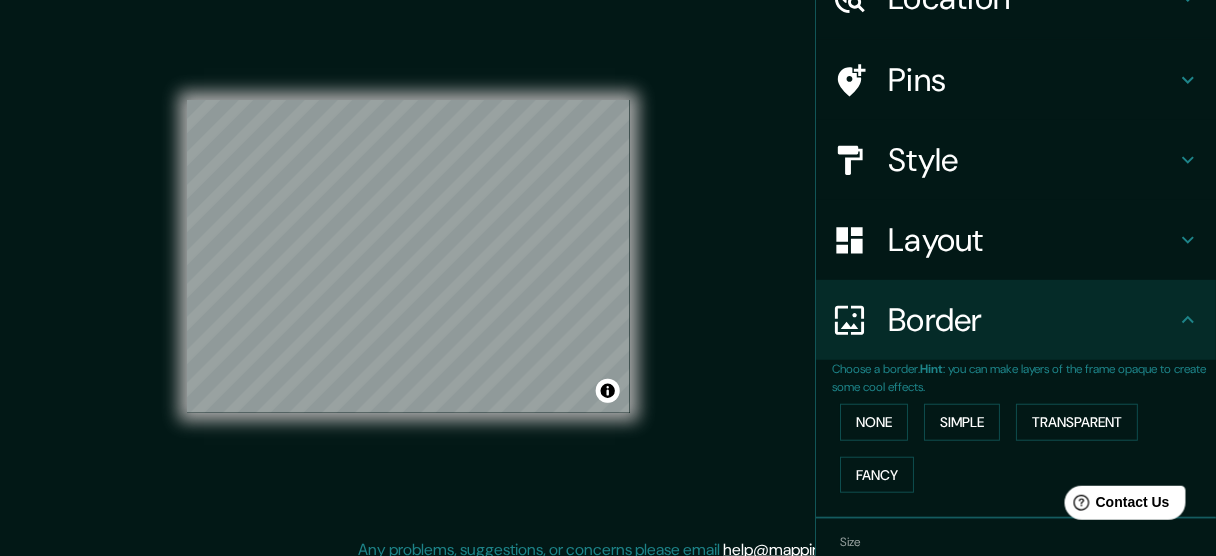 scroll, scrollTop: 215, scrollLeft: 0, axis: vertical 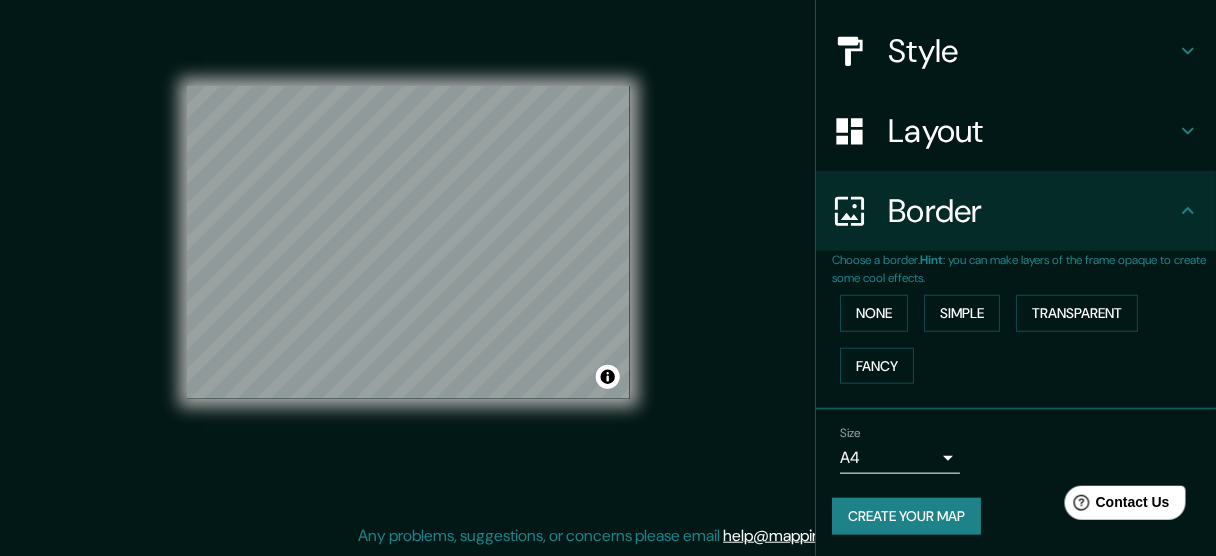 click on "Mappin Location [CITY], [STATE], [COUNTRY] Pins Style Layout Border Choose a border. Hint : you can make layers of the frame opaque to create some cool effects. None Simple Transparent Fancy Size A4 single Create your map © Mapbox © OpenStreetMap Improve this map Any problems, suggestions, or concerns please email help@mappin.pro . . ." at bounding box center [608, 238] 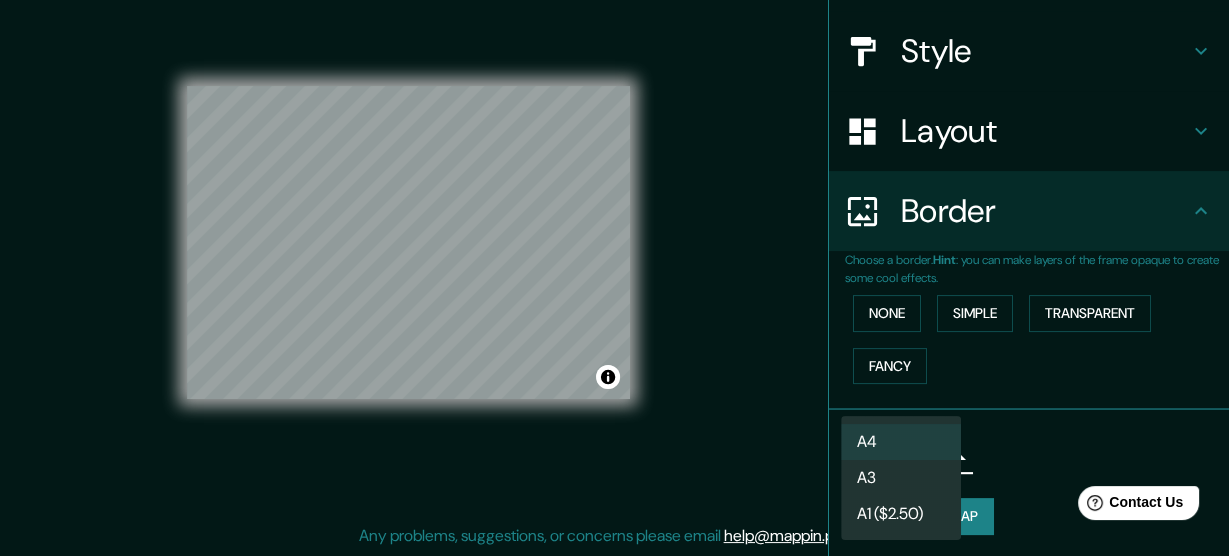 click on "A1 ($2.50)" at bounding box center [901, 514] 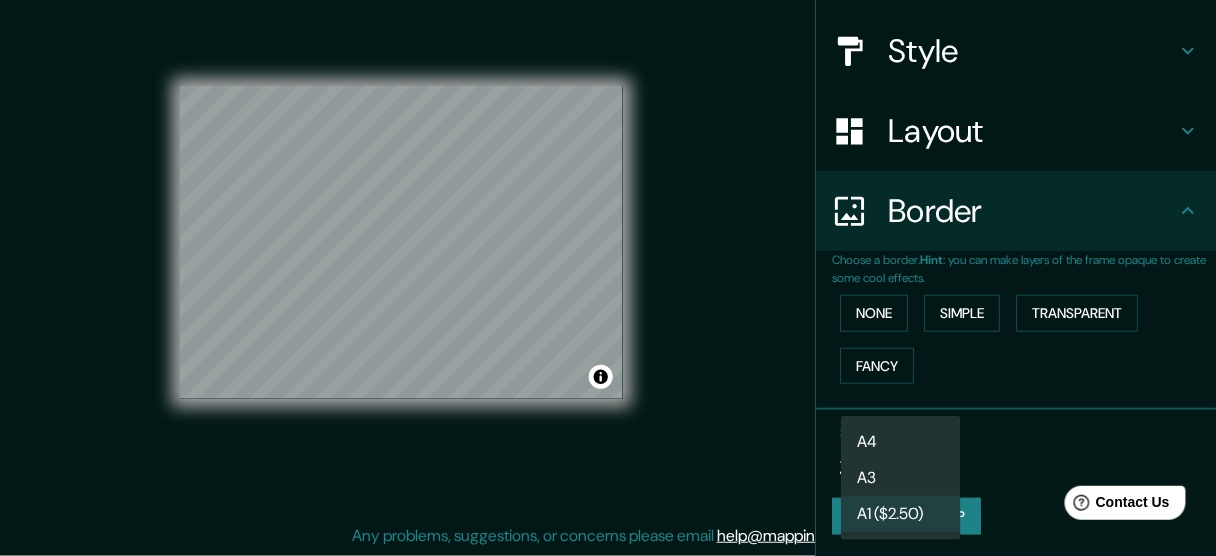 click on "Mappin Location [CITY], [STATE], [COUNTRY] Pins Style Layout Border Choose a border. Hint : you can make layers of the frame opaque to create some cool effects. None Simple Transparent Fancy Size A1 ($2.50) a3 Create your map © Mapbox © OpenStreetMap Improve this map Any problems, suggestions, or concerns please email help@mappin.pro . . . A4 A3 A1 ($2.50)" at bounding box center (608, 238) 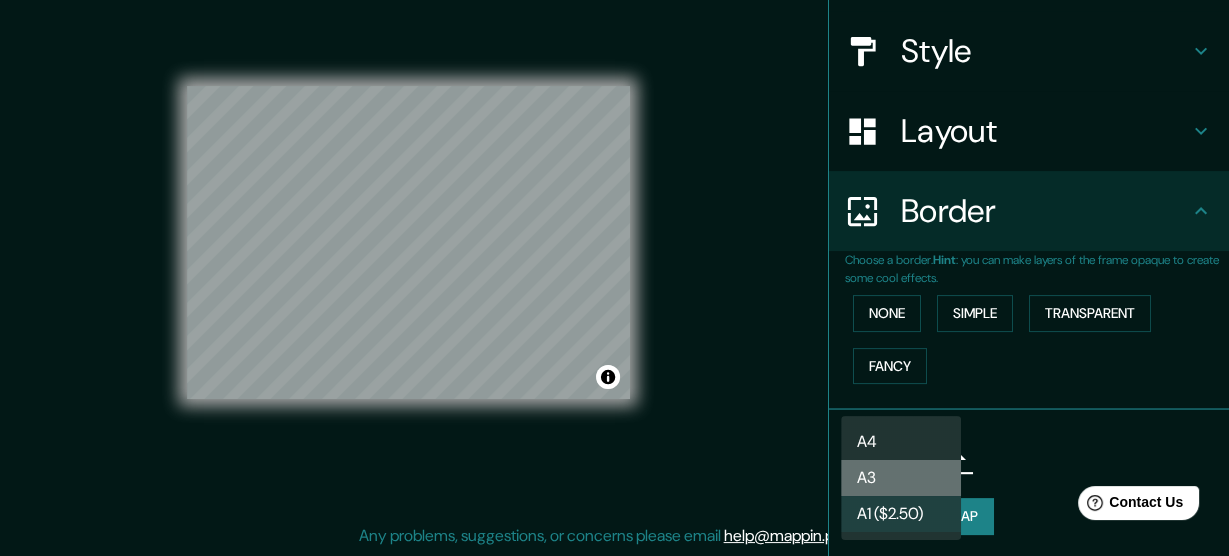 click on "A3" at bounding box center (901, 478) 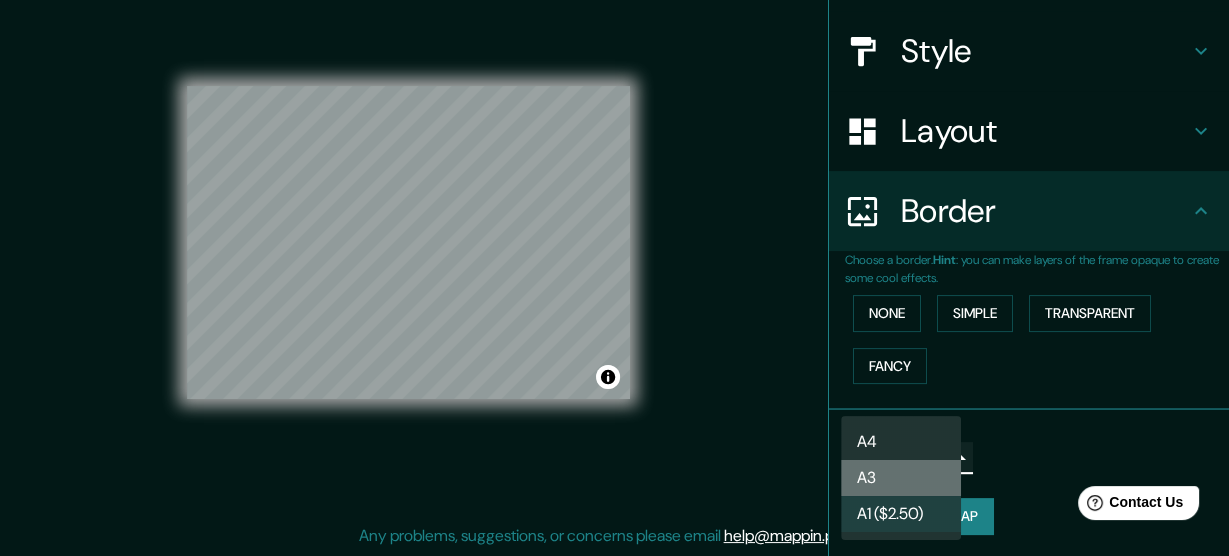 type on "a4" 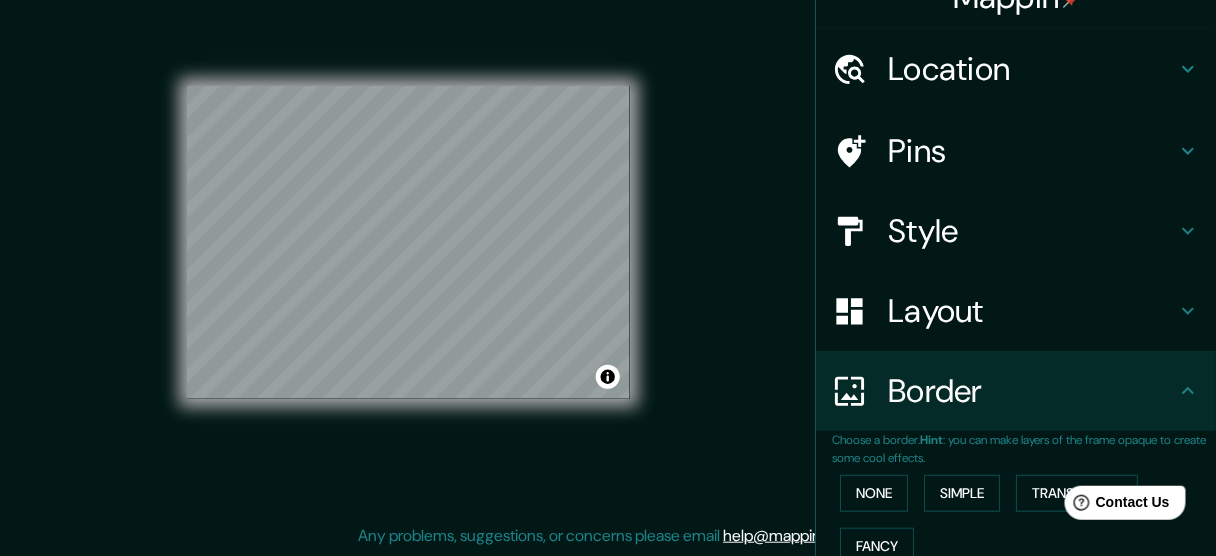 scroll, scrollTop: 0, scrollLeft: 0, axis: both 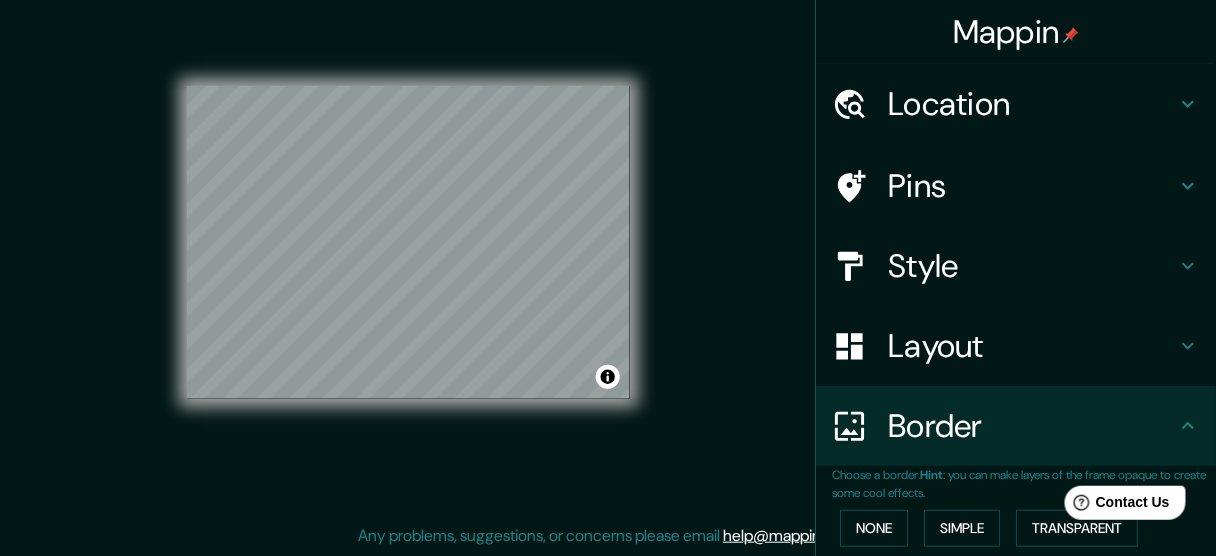type 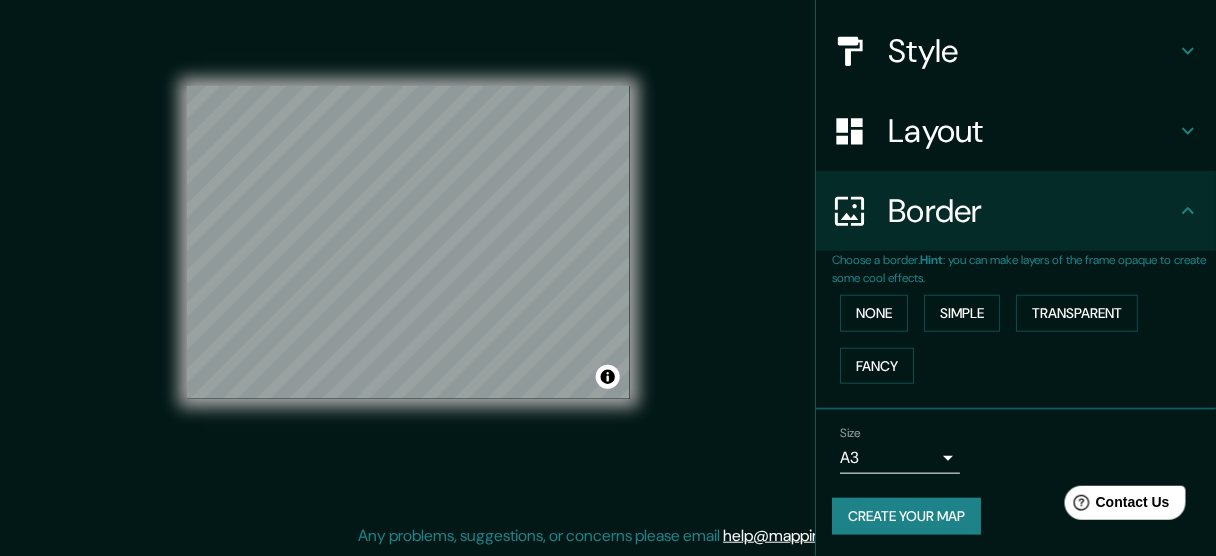 click on "Mappin Location [CITY], [STATE], [COUNTRY] Pins Style Layout Border Choose a border. Hint : you can make layers of the frame opaque to create some cool effects. None Simple Transparent Fancy Size A3 a4 Create your map © Mapbox © OpenStreetMap Improve this map Any problems, suggestions, or concerns please email help@mappin.pro . . ." at bounding box center [608, 258] 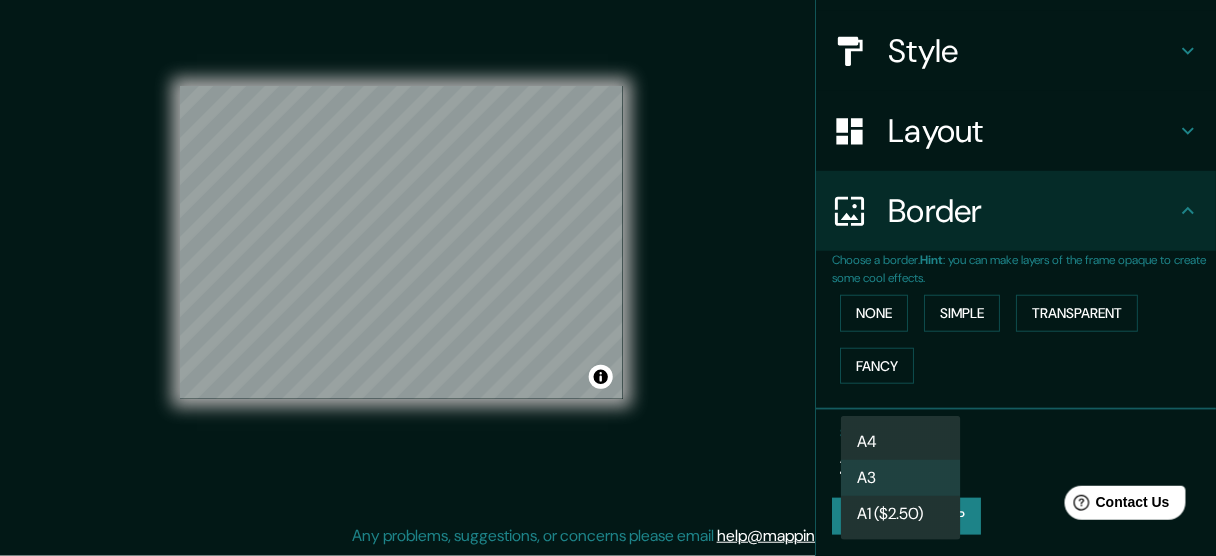 click on "Mappin Location [CITY], [STATE], [COUNTRY] Pins Style Layout Border Choose a border. Hint : you can make layers of the frame opaque to create some cool effects. None Simple Transparent Fancy Size A3 a4 Create your map © Mapbox © OpenStreetMap Improve this map Any problems, suggestions, or concerns please email help@mappin.pro . . . A4 A3 A1 ($2.50)" at bounding box center (608, 238) 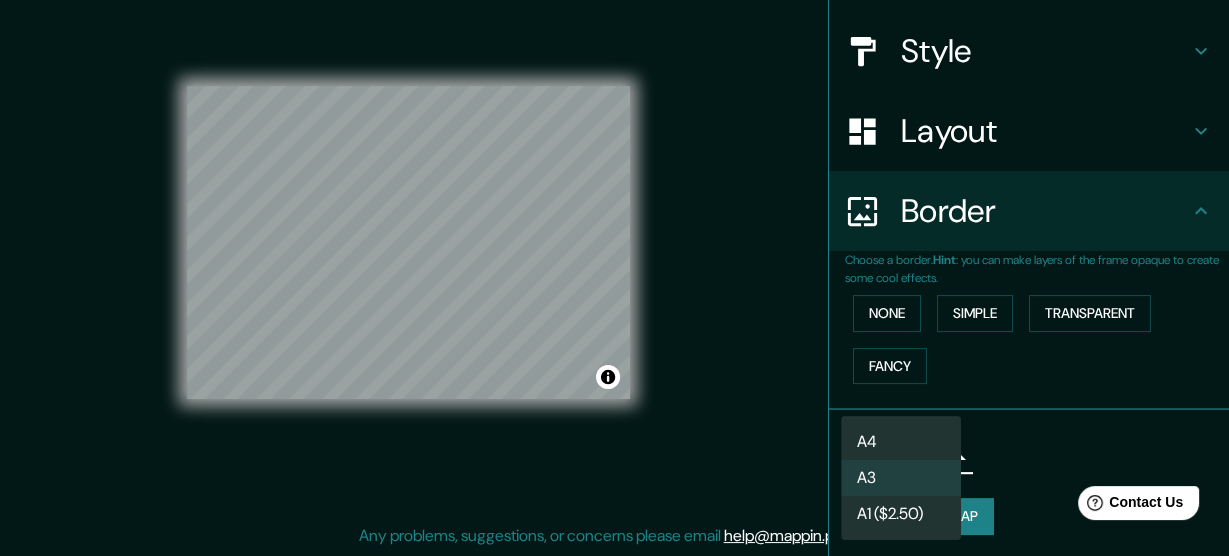 click on "A4" at bounding box center (901, 442) 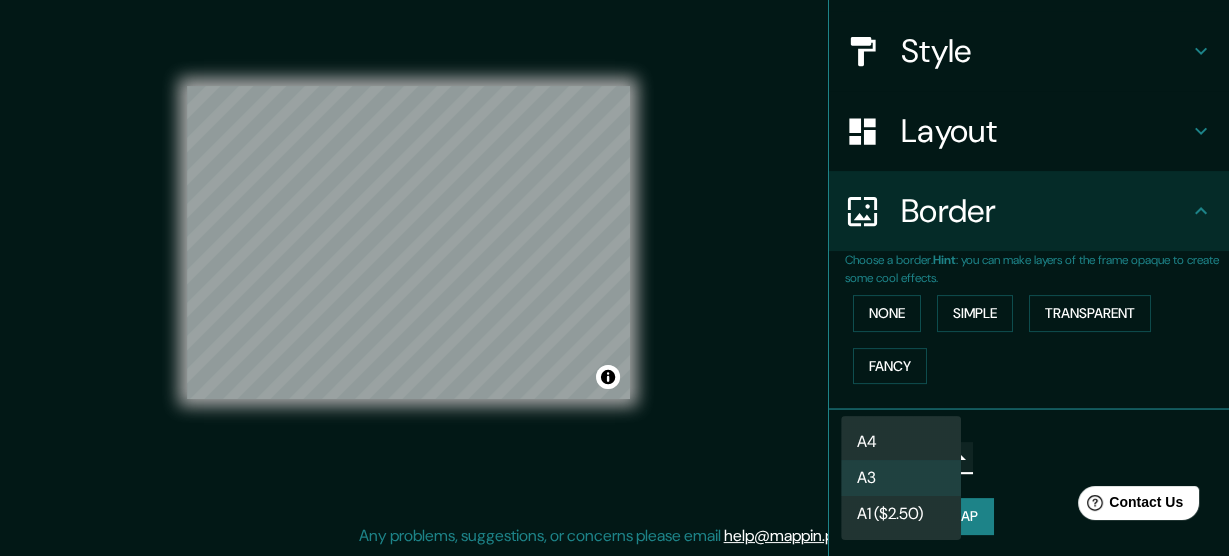 type on "single" 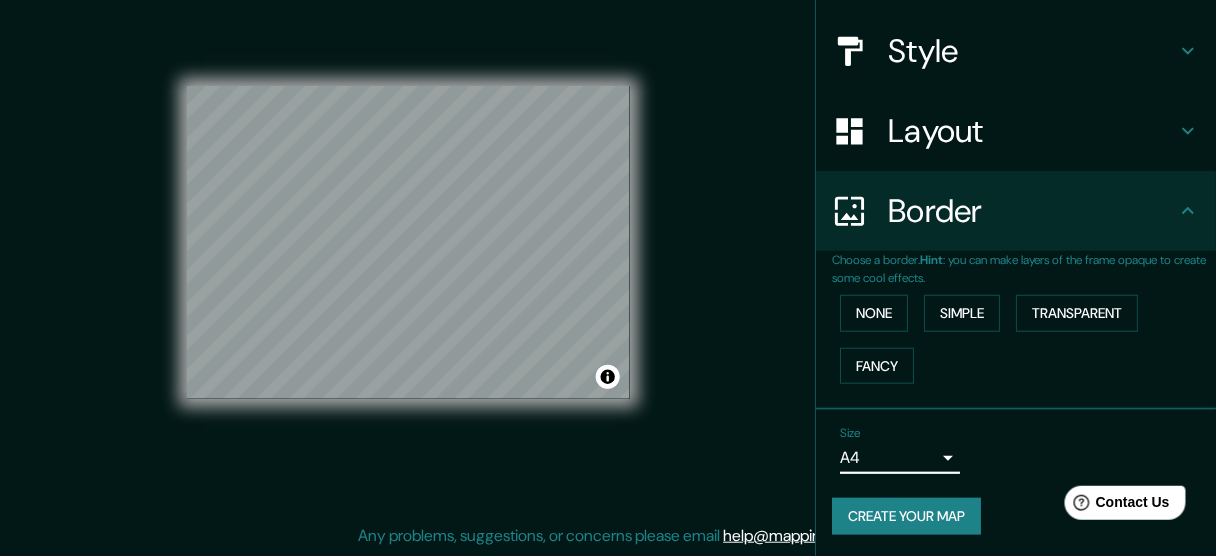 click on "Create your map" at bounding box center [906, 516] 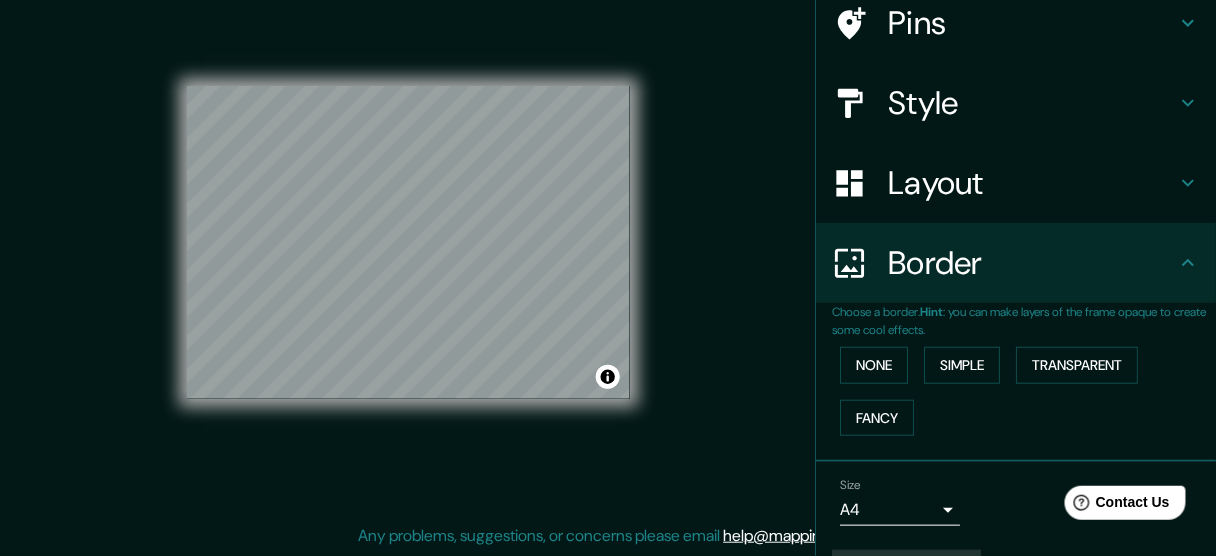 scroll, scrollTop: 215, scrollLeft: 0, axis: vertical 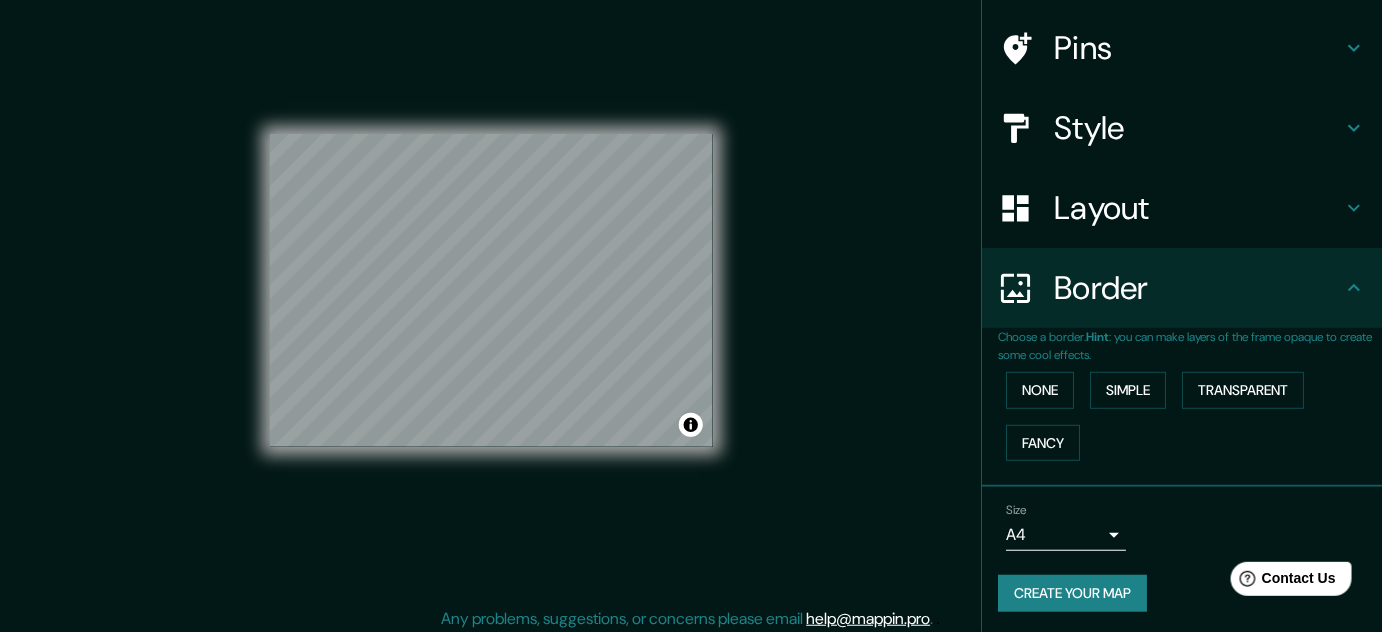 click on "Create your map" at bounding box center [1072, 593] 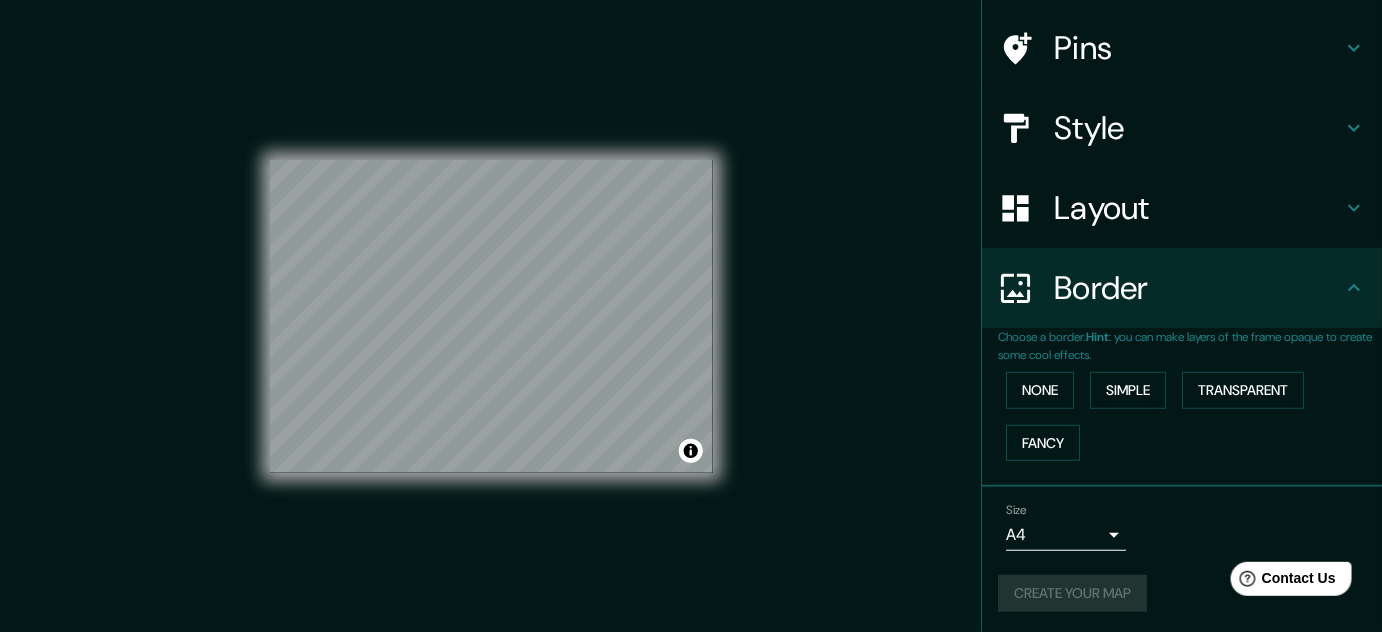 scroll, scrollTop: 32, scrollLeft: 0, axis: vertical 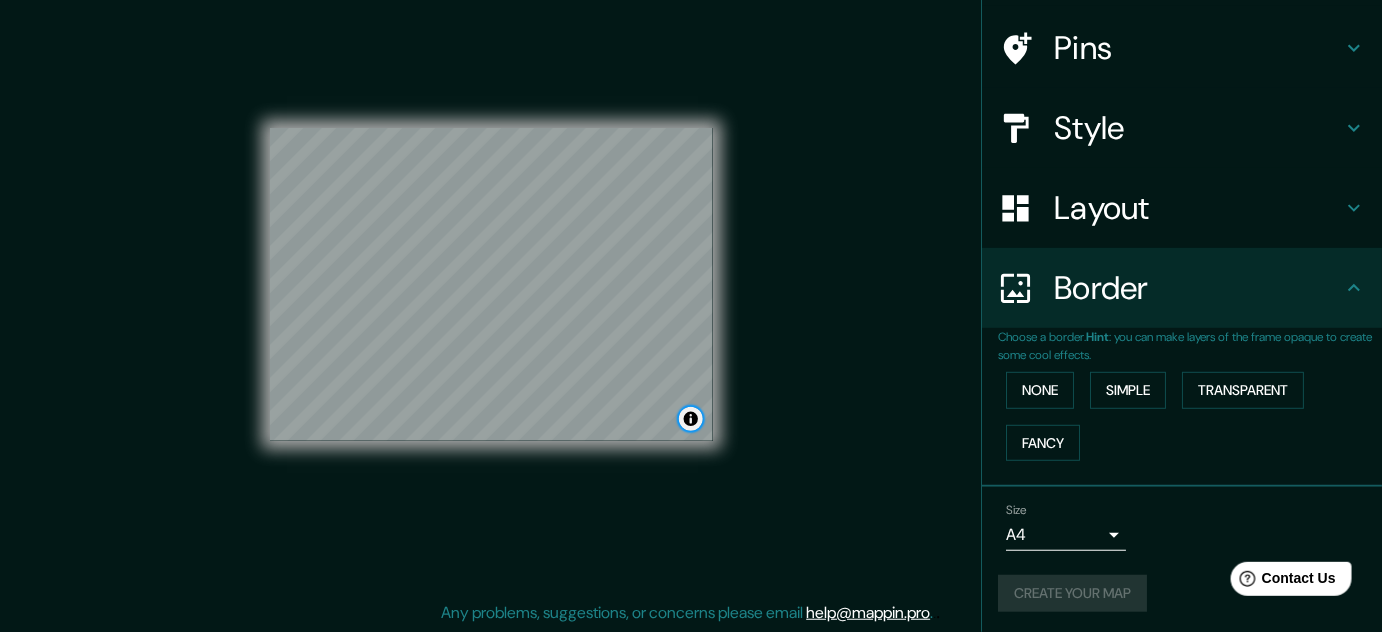 click at bounding box center (691, 419) 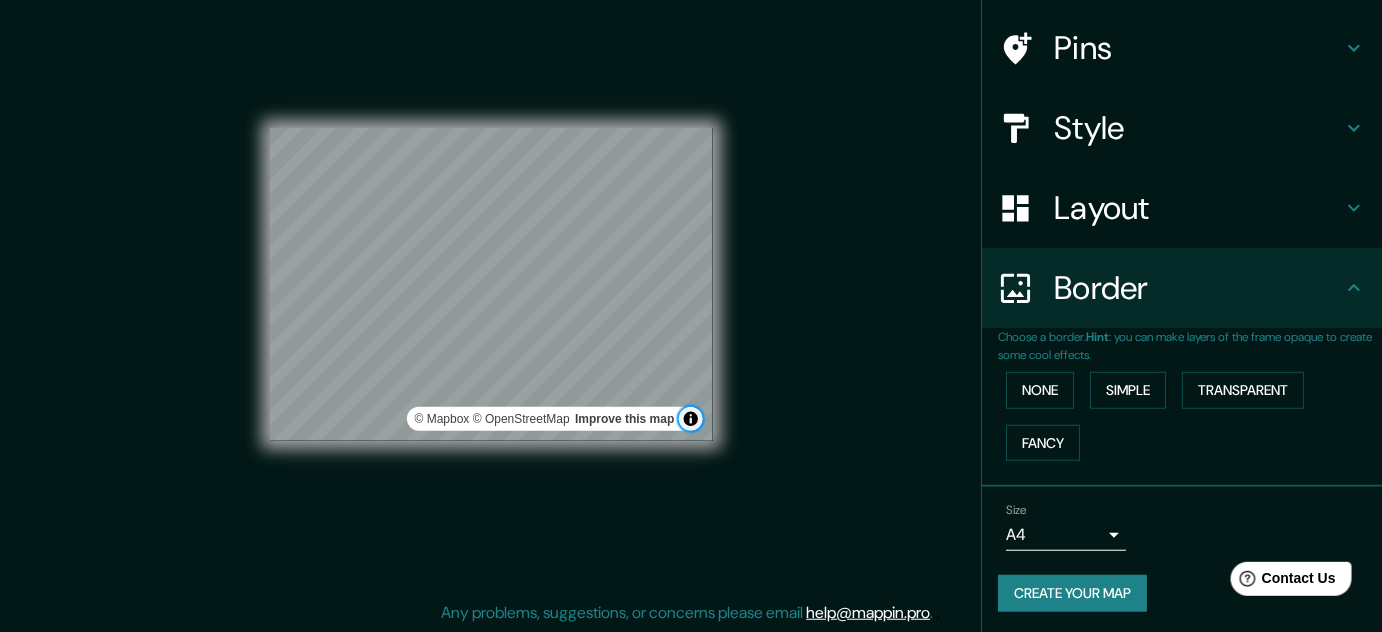 click at bounding box center [691, 419] 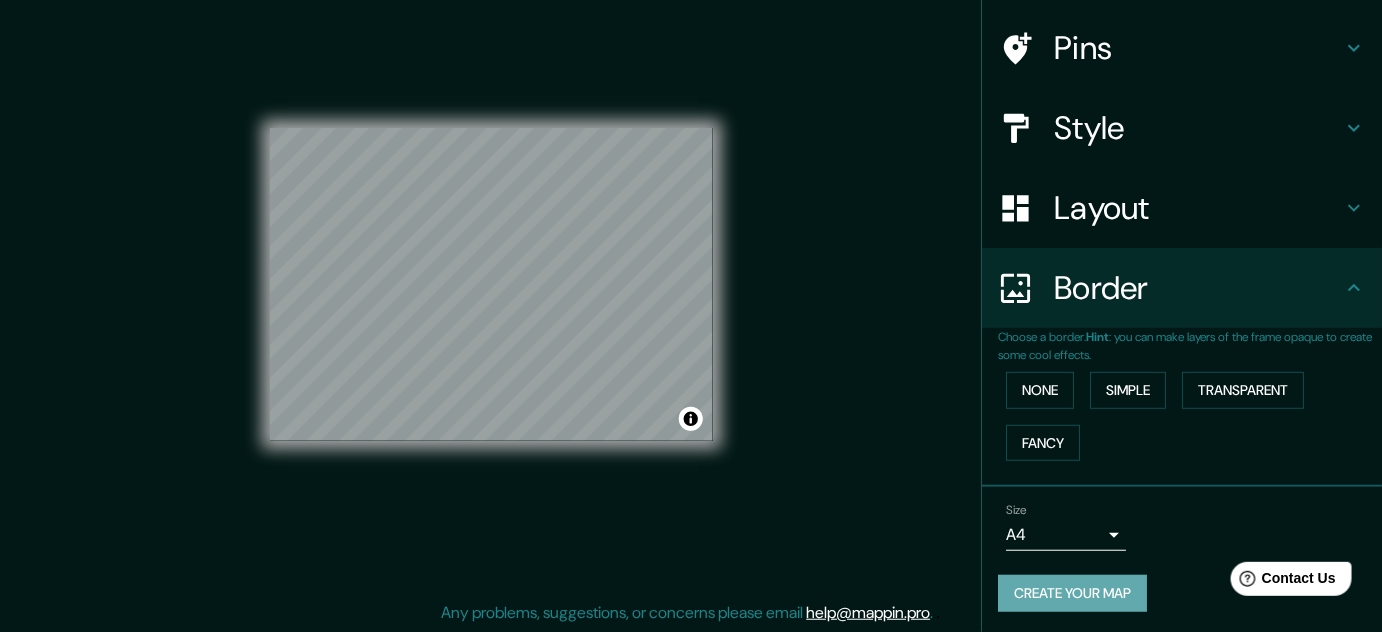 click on "Create your map" at bounding box center (1072, 593) 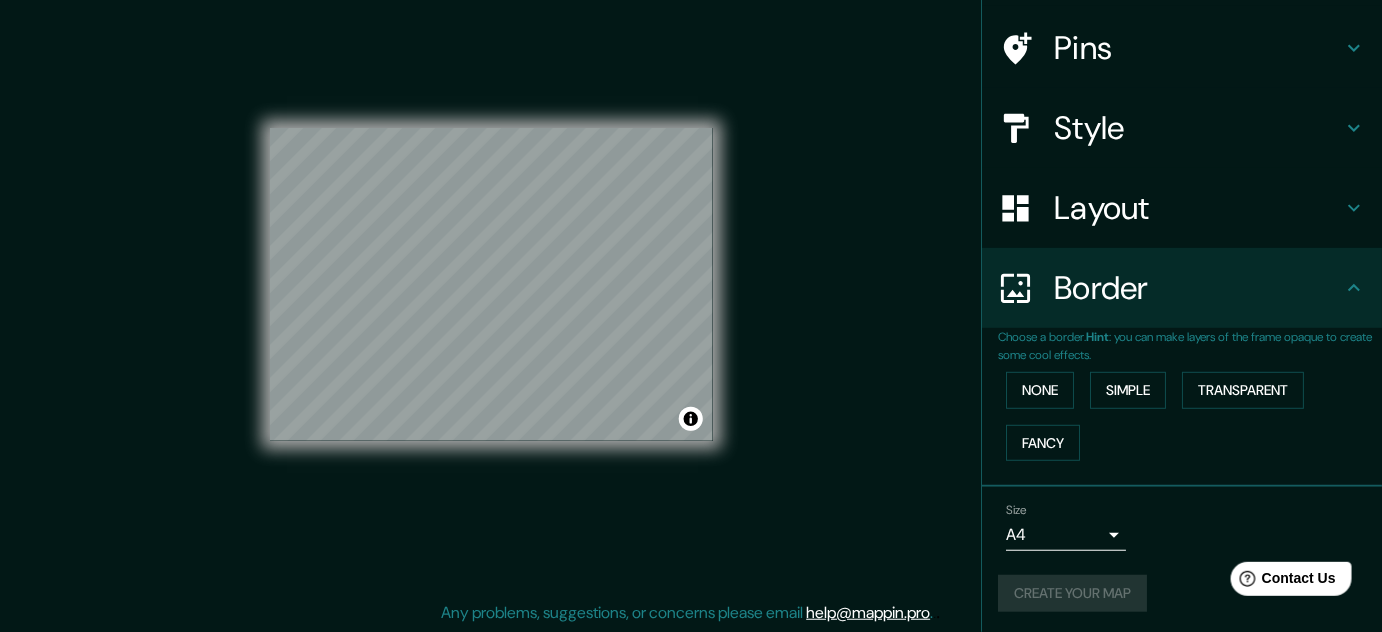 click on "Create your map" at bounding box center [1182, 593] 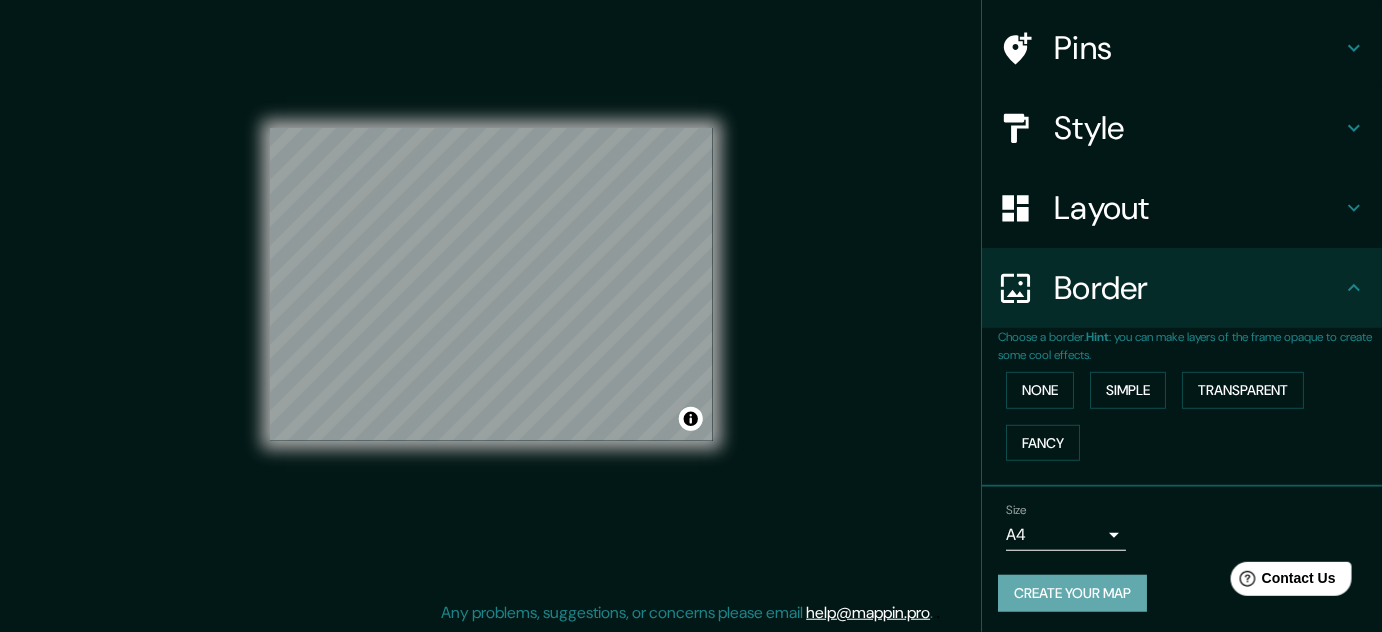 click on "Create your map" at bounding box center (1072, 593) 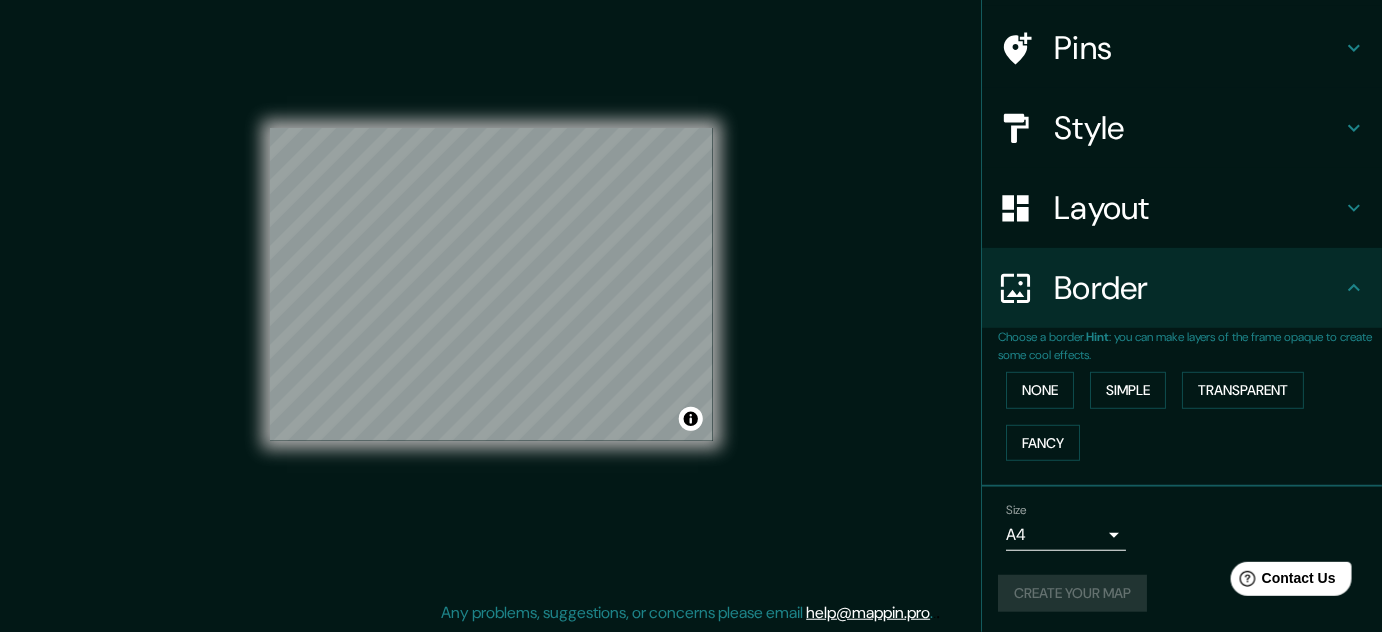 click on "Create your map" at bounding box center [1182, 593] 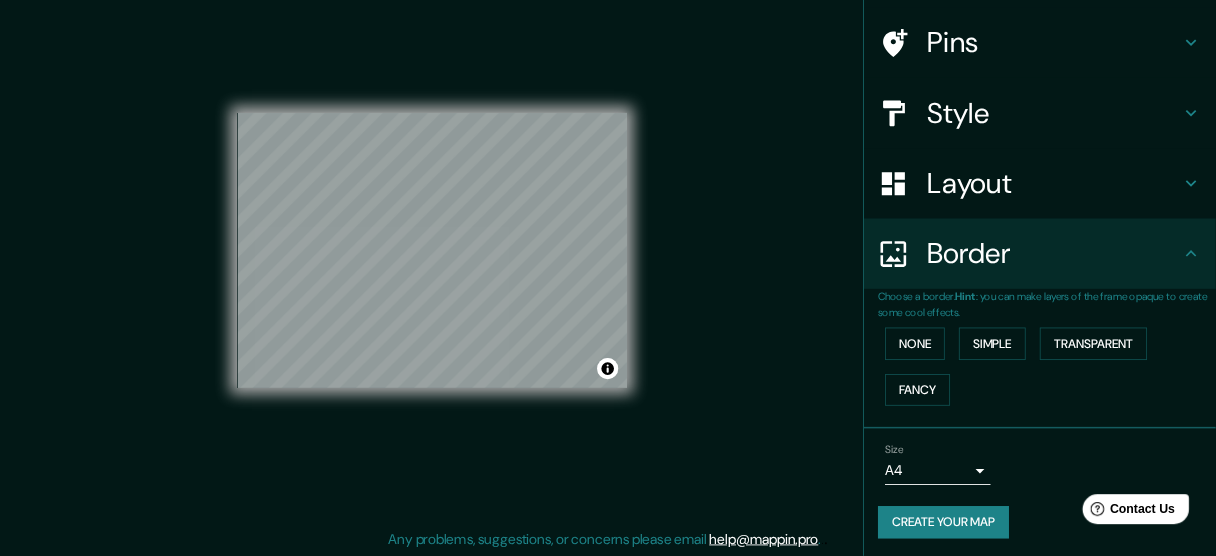 scroll, scrollTop: 32, scrollLeft: 0, axis: vertical 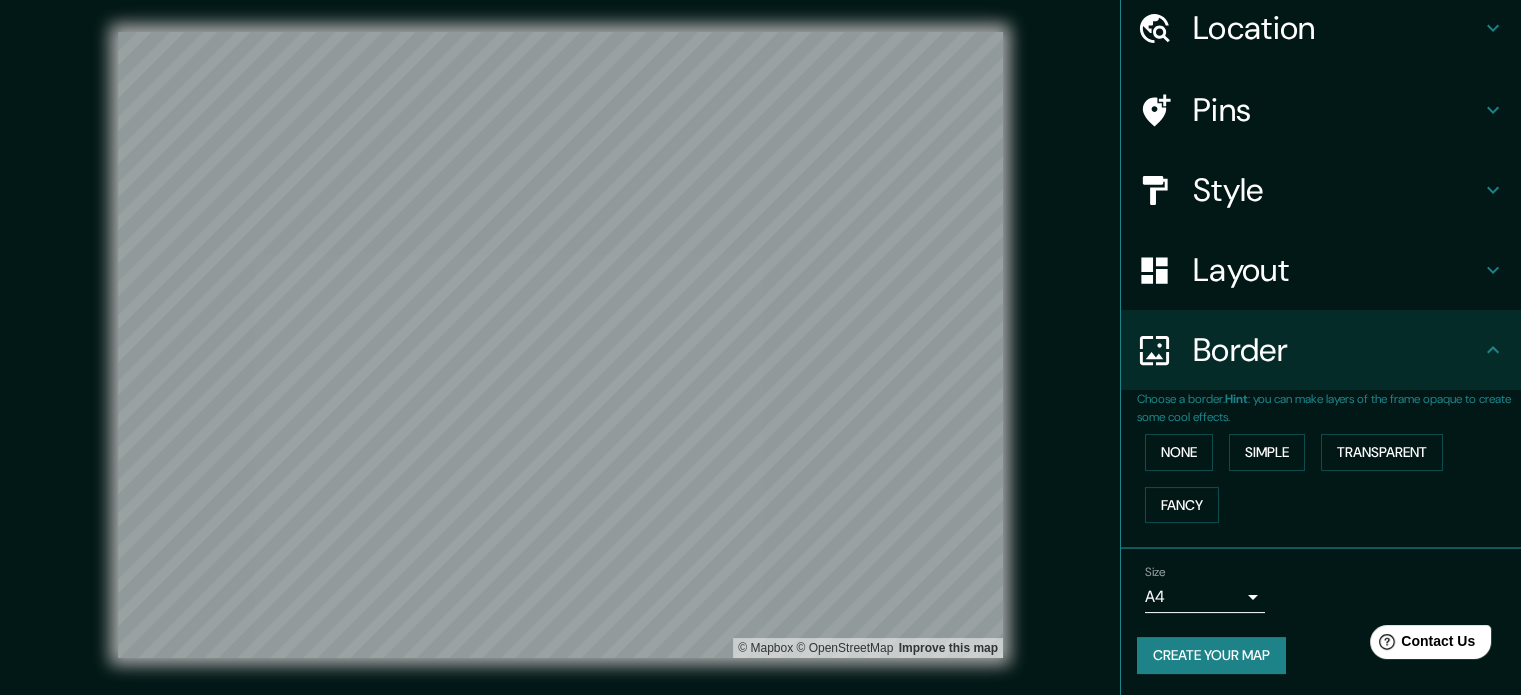 click on "© Mapbox   © OpenStreetMap   Improve this map" at bounding box center [560, 345] 